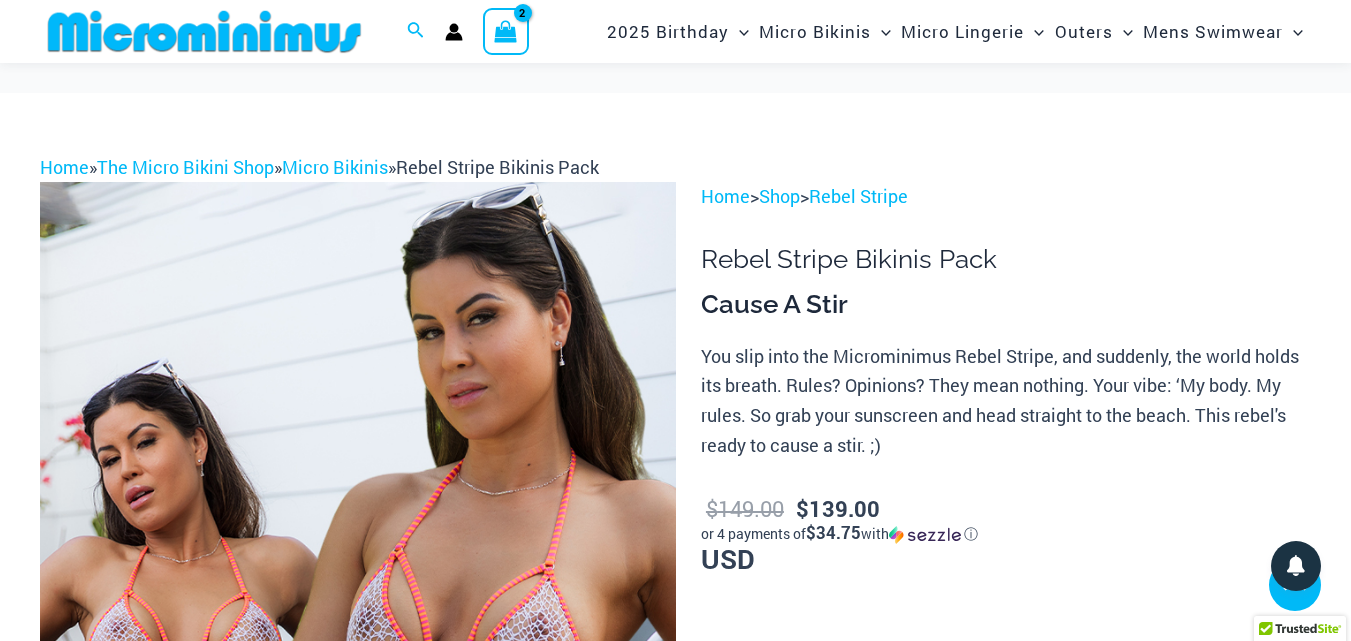 scroll, scrollTop: 1636, scrollLeft: 0, axis: vertical 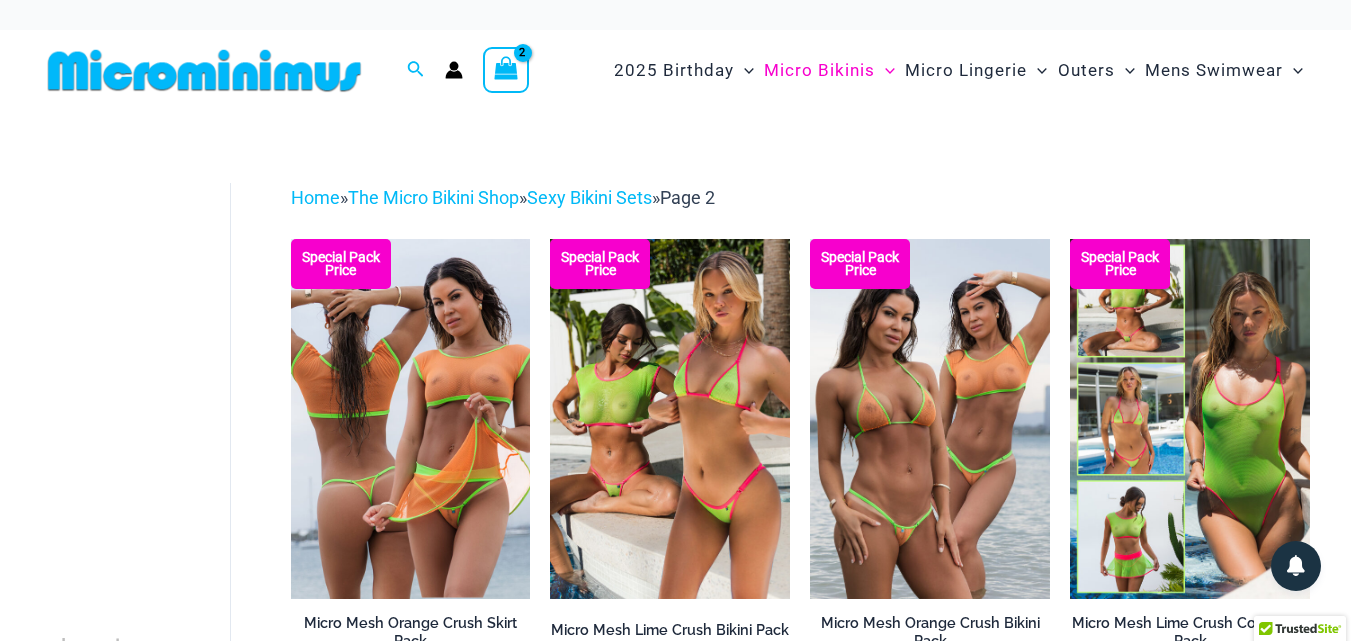 click 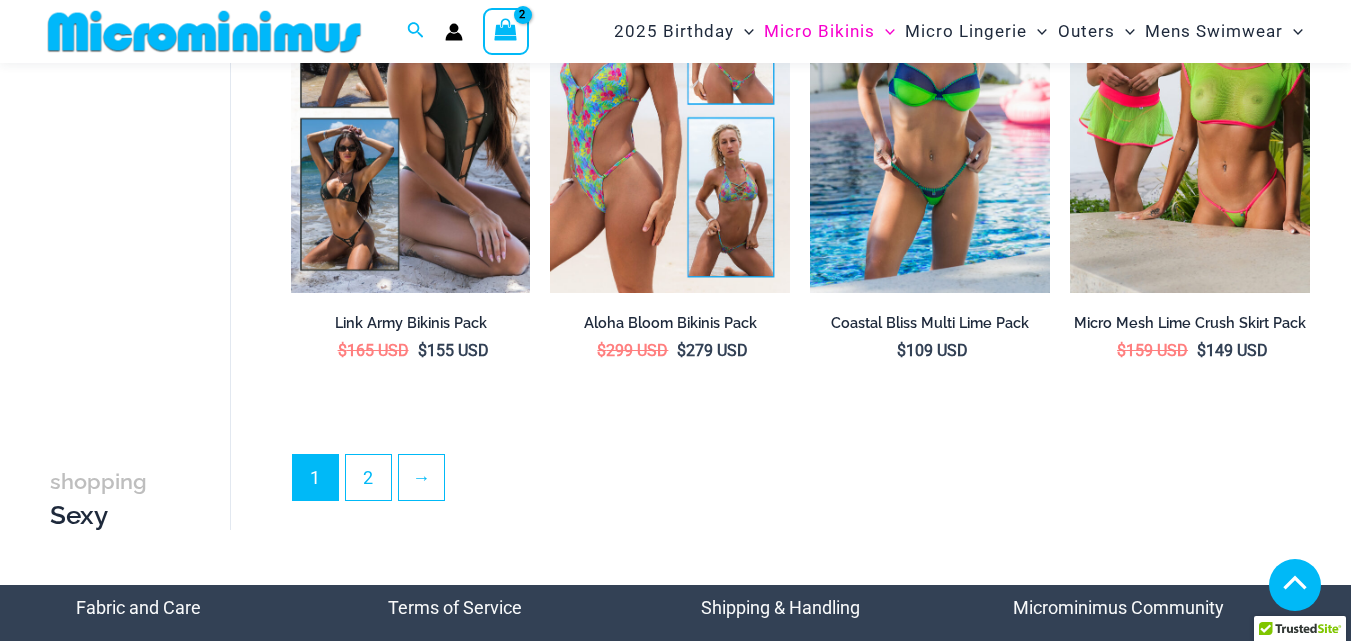 scroll, scrollTop: 3899, scrollLeft: 0, axis: vertical 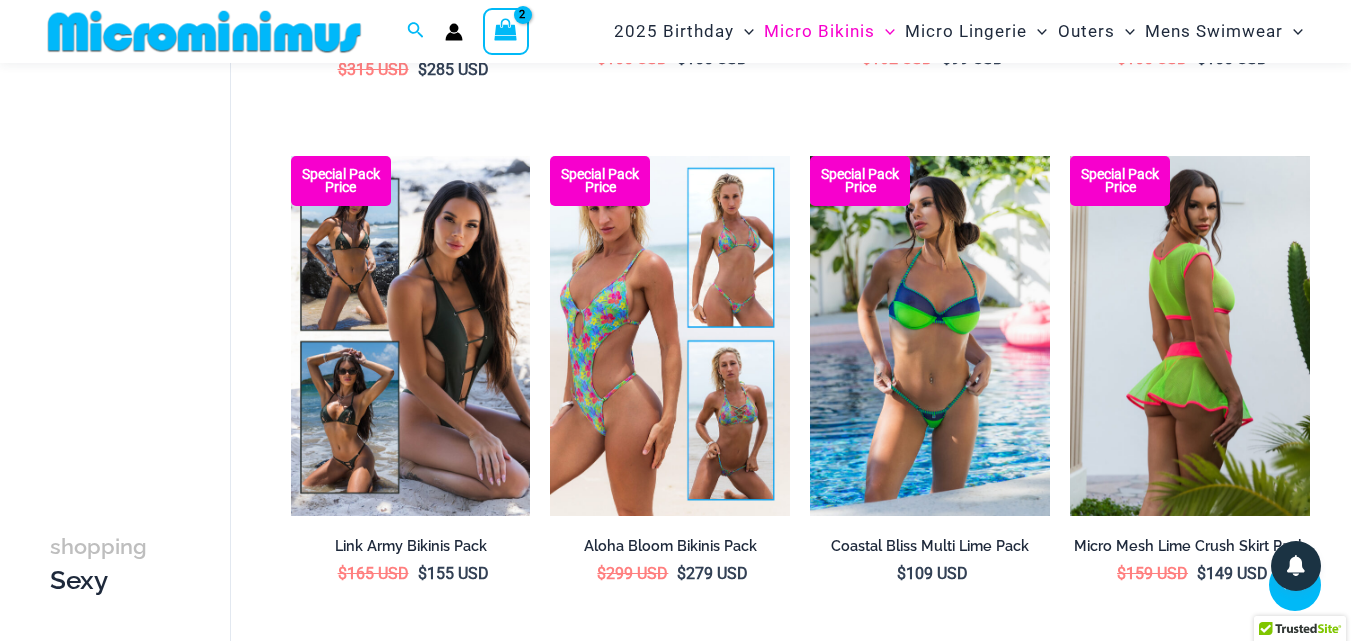 click at bounding box center [1190, 336] 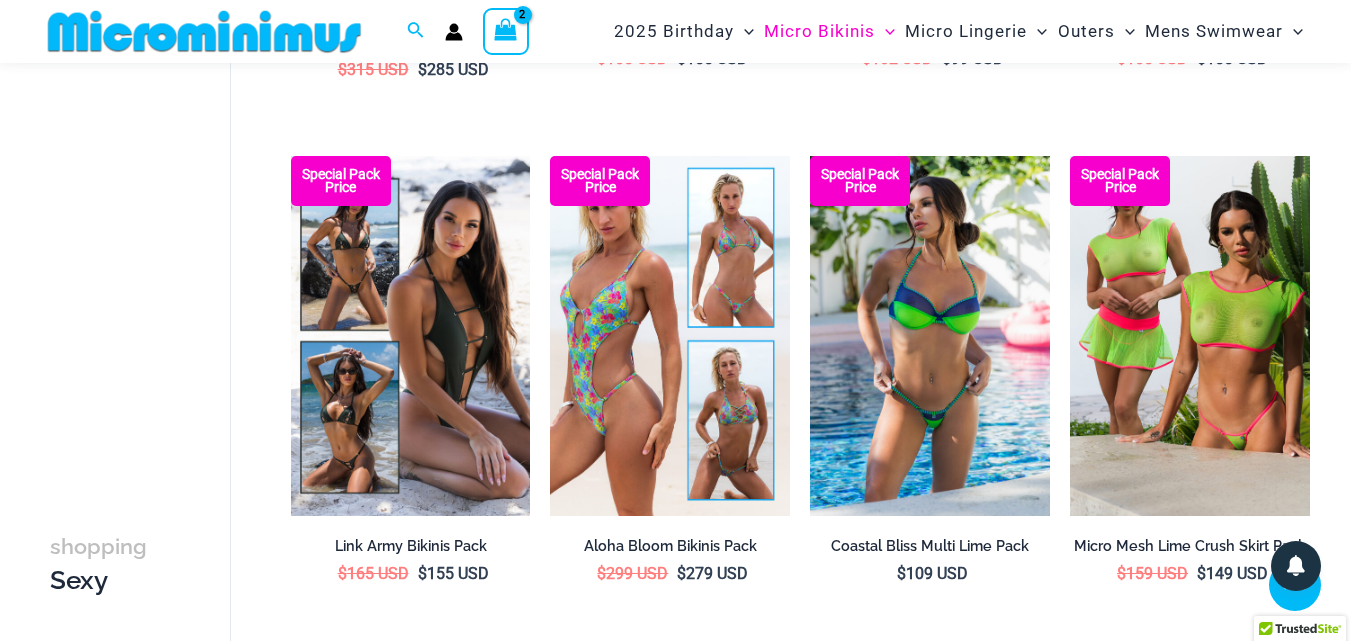 scroll, scrollTop: 4219, scrollLeft: 0, axis: vertical 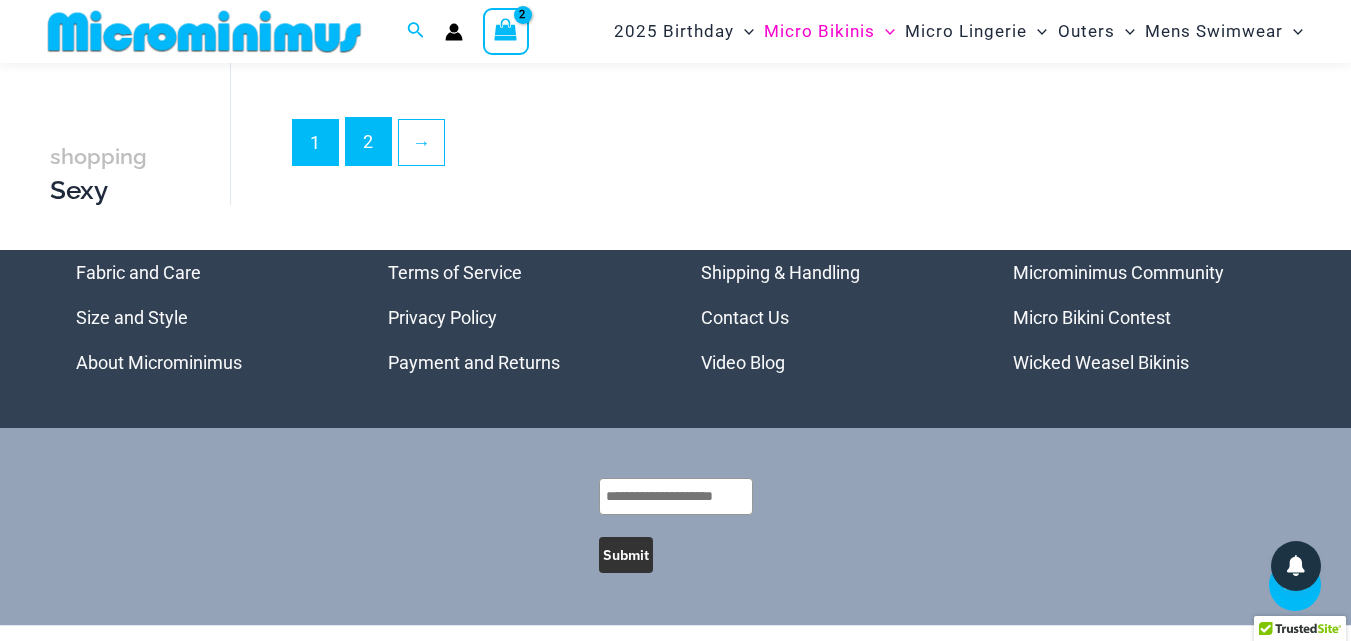 click on "2" at bounding box center [368, 141] 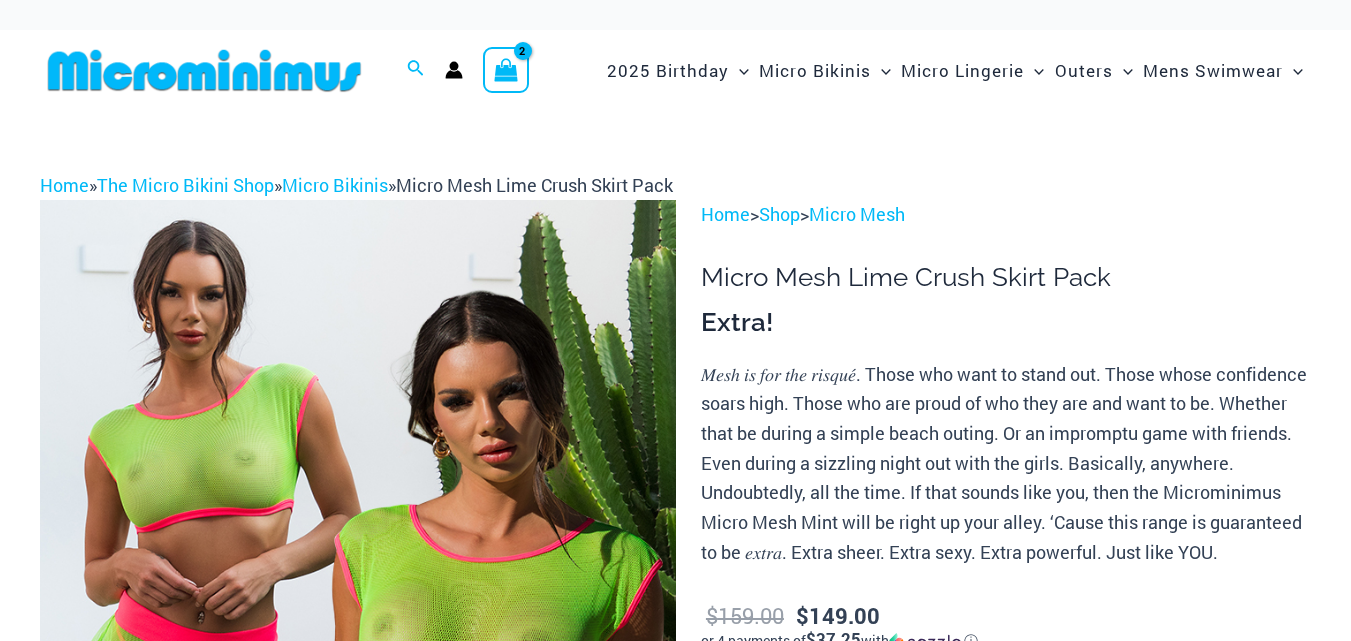 scroll, scrollTop: 0, scrollLeft: 0, axis: both 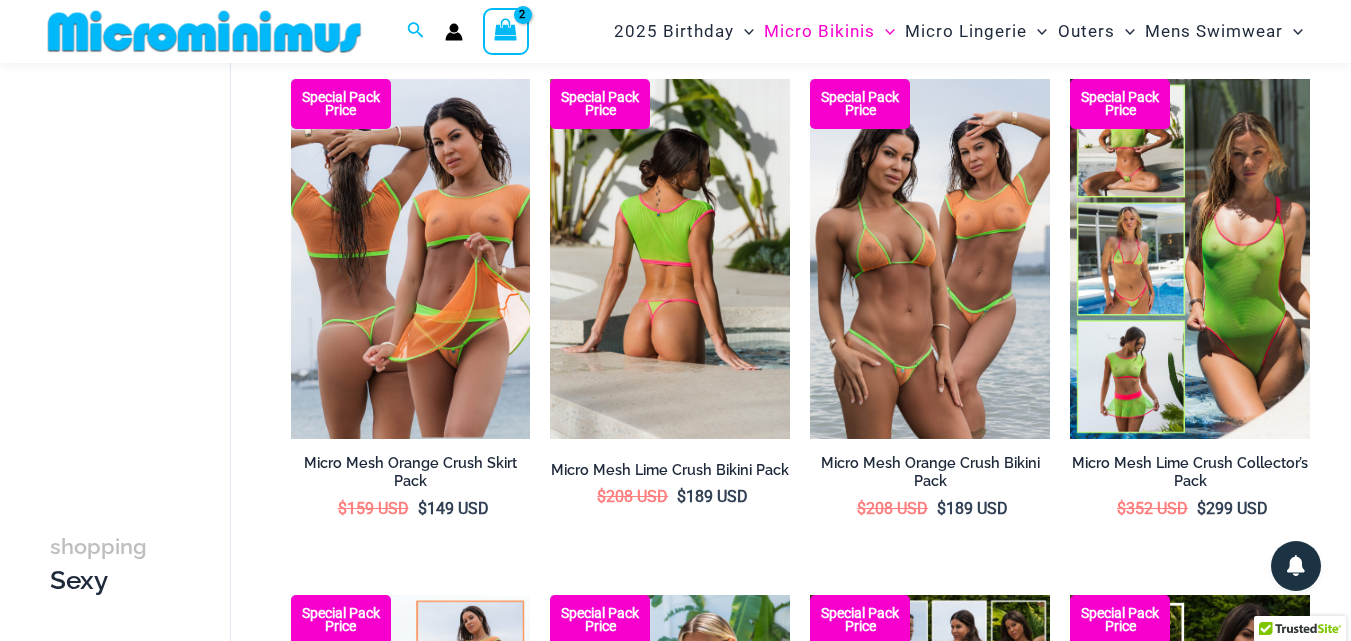 click at bounding box center [670, 259] 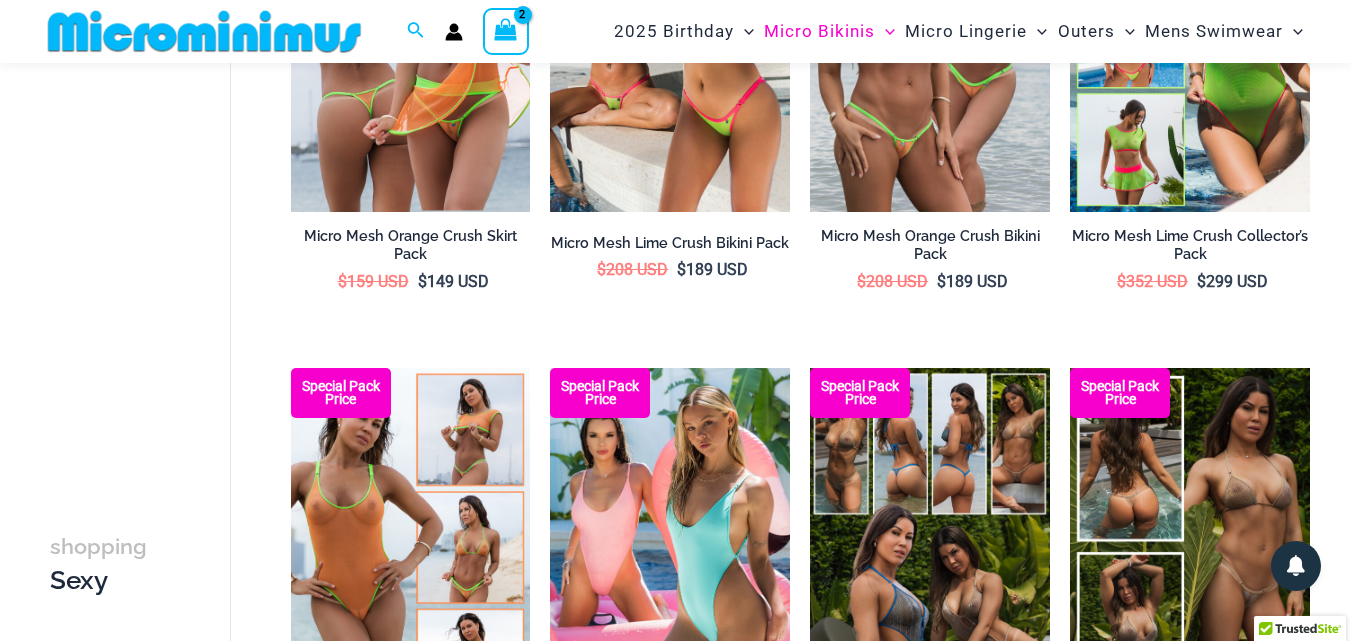scroll, scrollTop: 395, scrollLeft: 0, axis: vertical 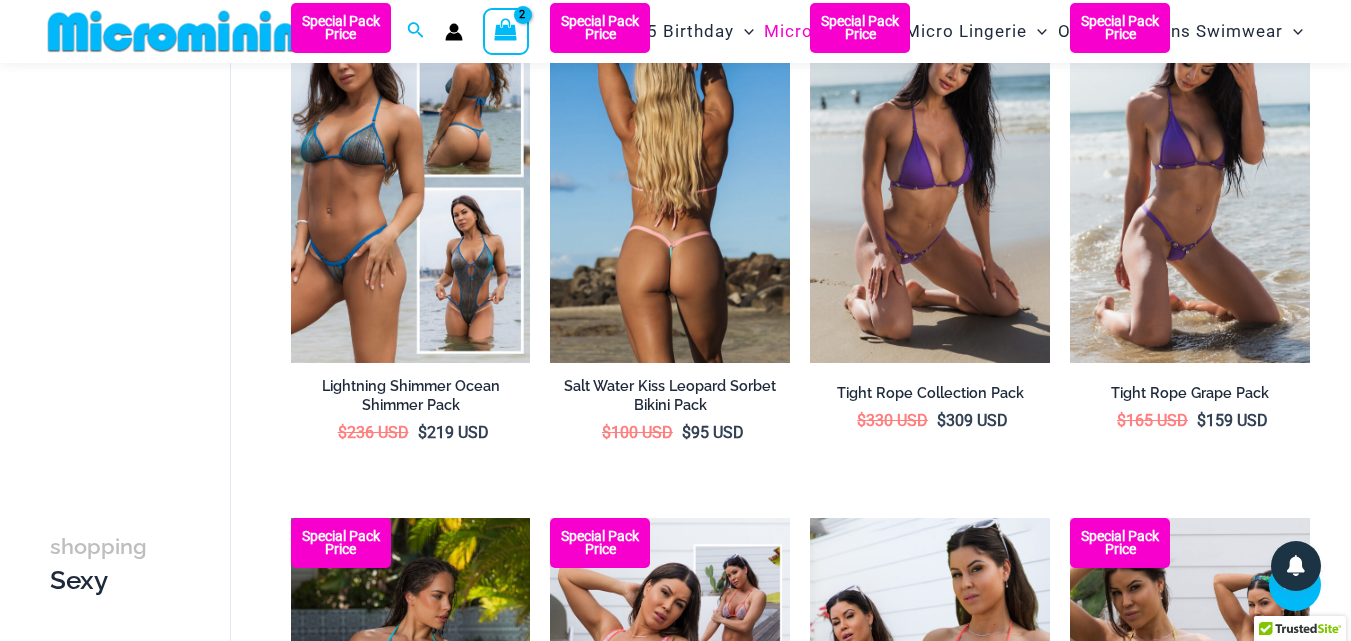 click at bounding box center [670, 183] 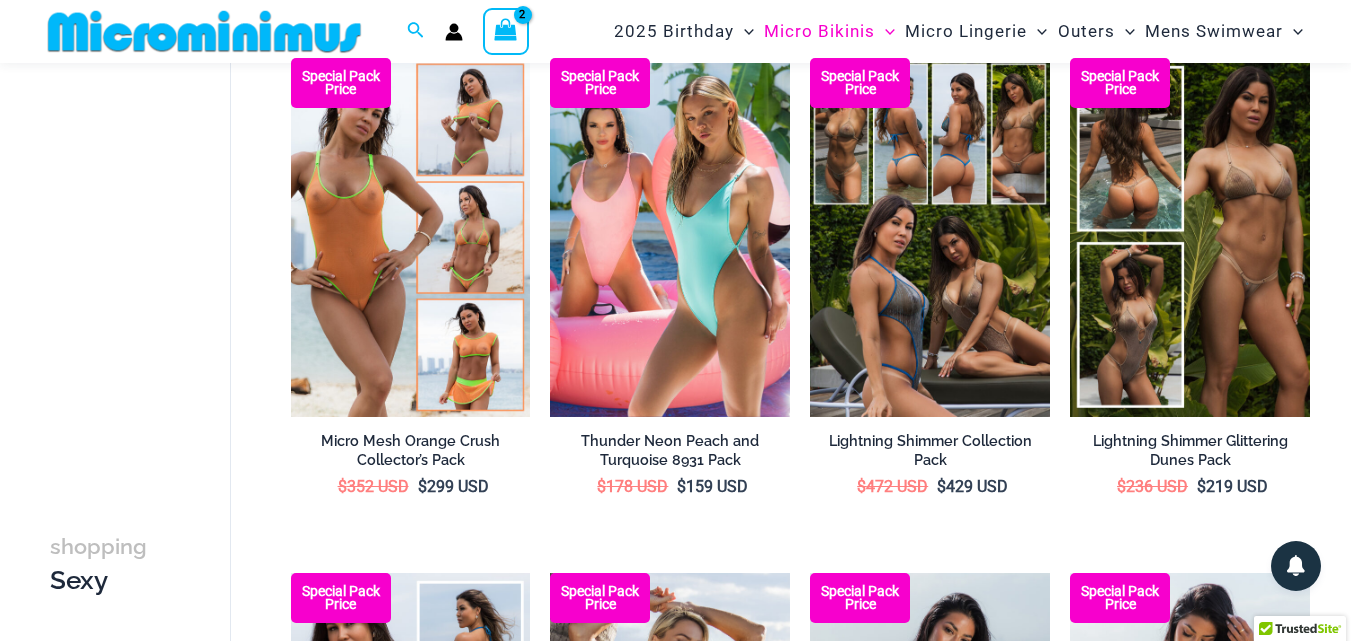 scroll, scrollTop: 119, scrollLeft: 0, axis: vertical 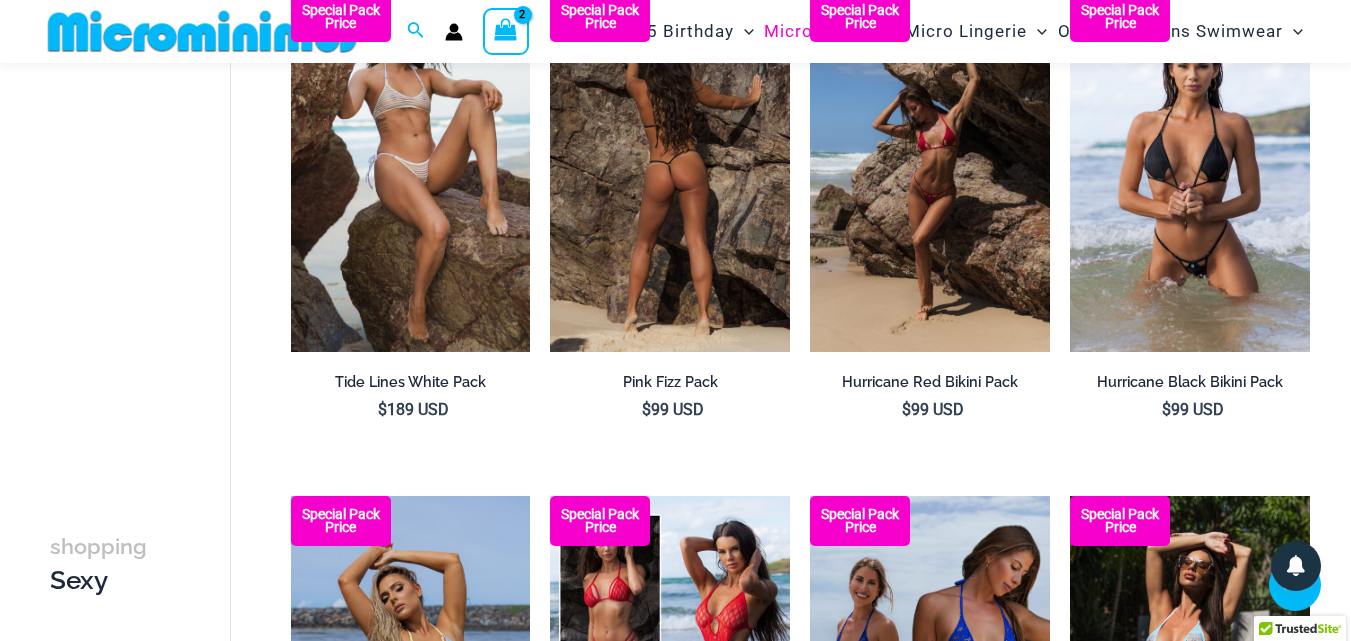 click at bounding box center (670, 172) 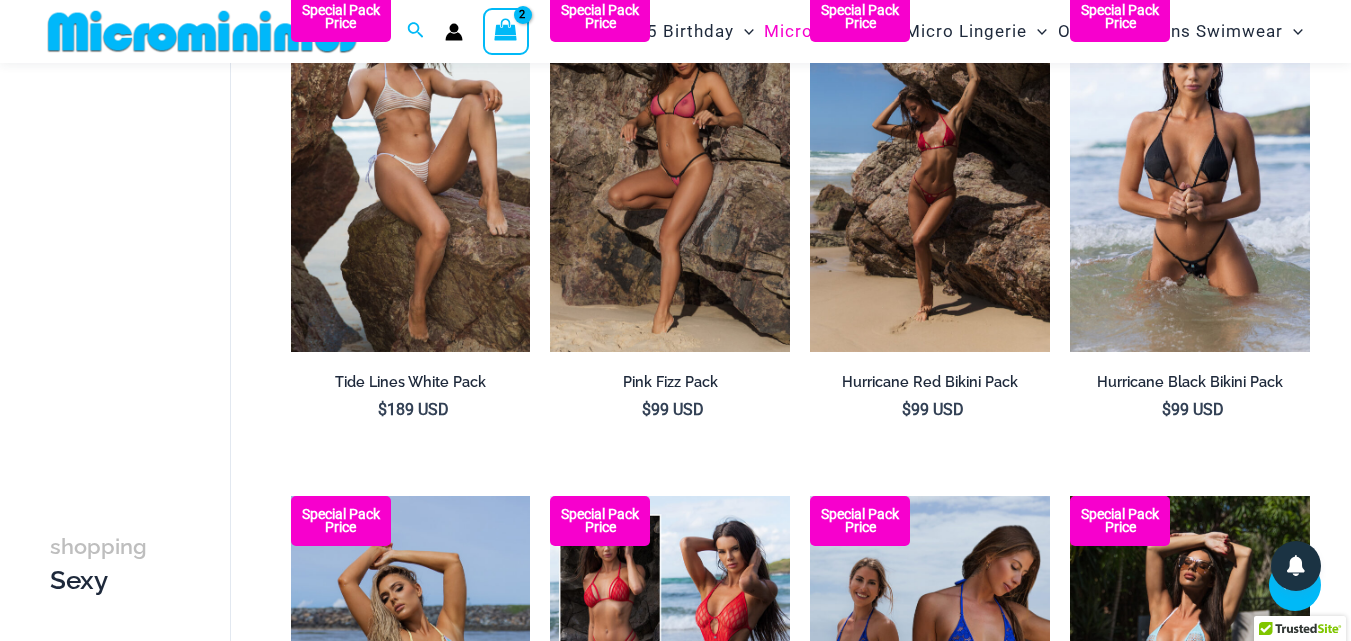 scroll, scrollTop: 2758, scrollLeft: 0, axis: vertical 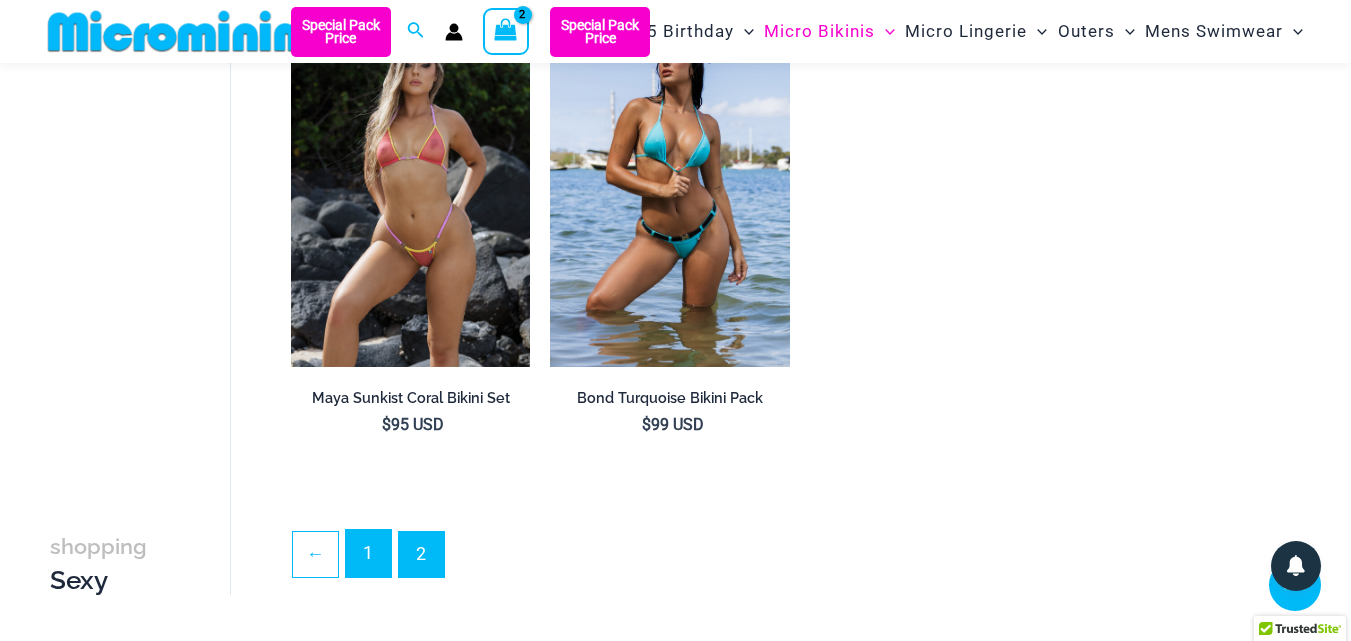 click on "1" at bounding box center [368, 553] 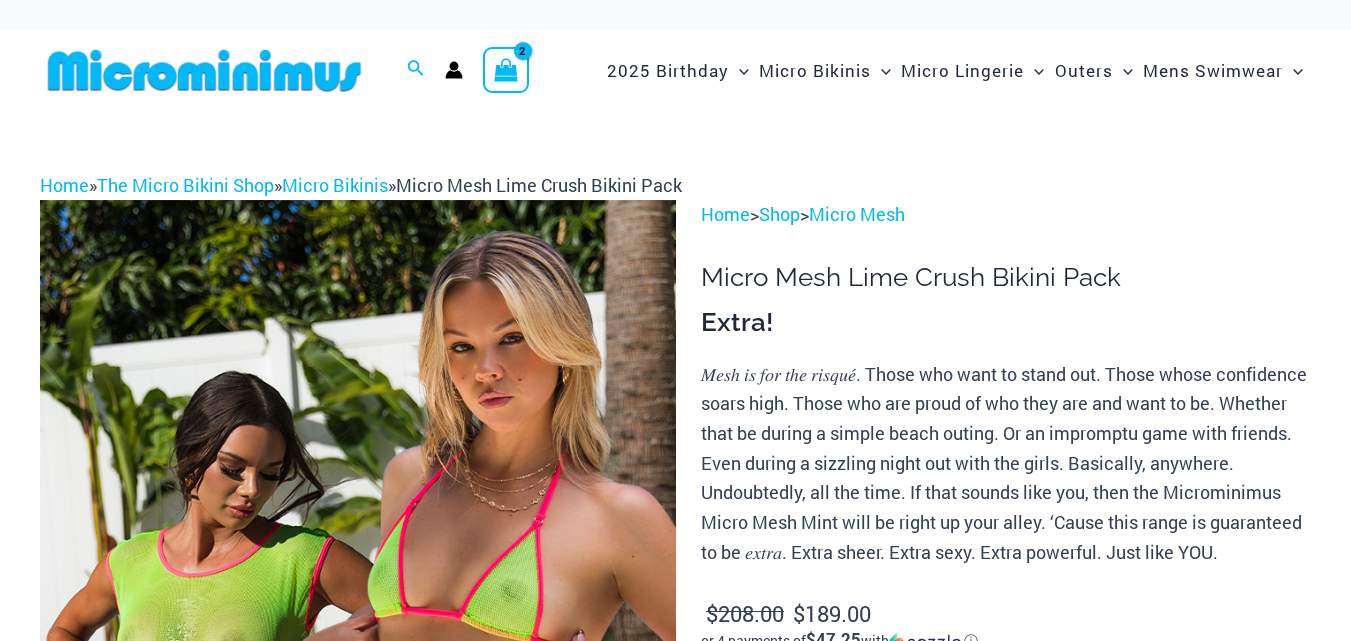 scroll, scrollTop: 0, scrollLeft: 0, axis: both 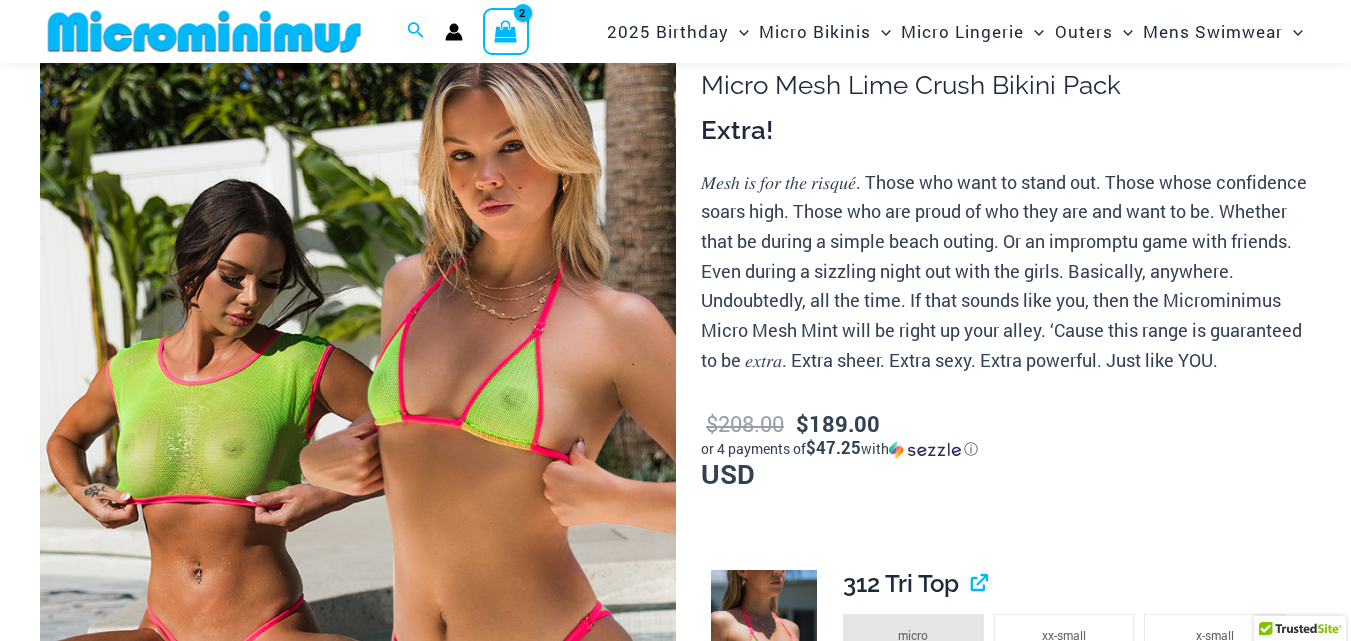 click on "Skip to content
Search for:
Search
Search
Waves Breaking Bikini Pack
Includes:
312 Tri Top × 1 456 Thong × 1
Minus Quantity -
Waves Breaking Bikini Pack quantity
*
Plus Quantity + $ 99 USD" at bounding box center (675, 3984) 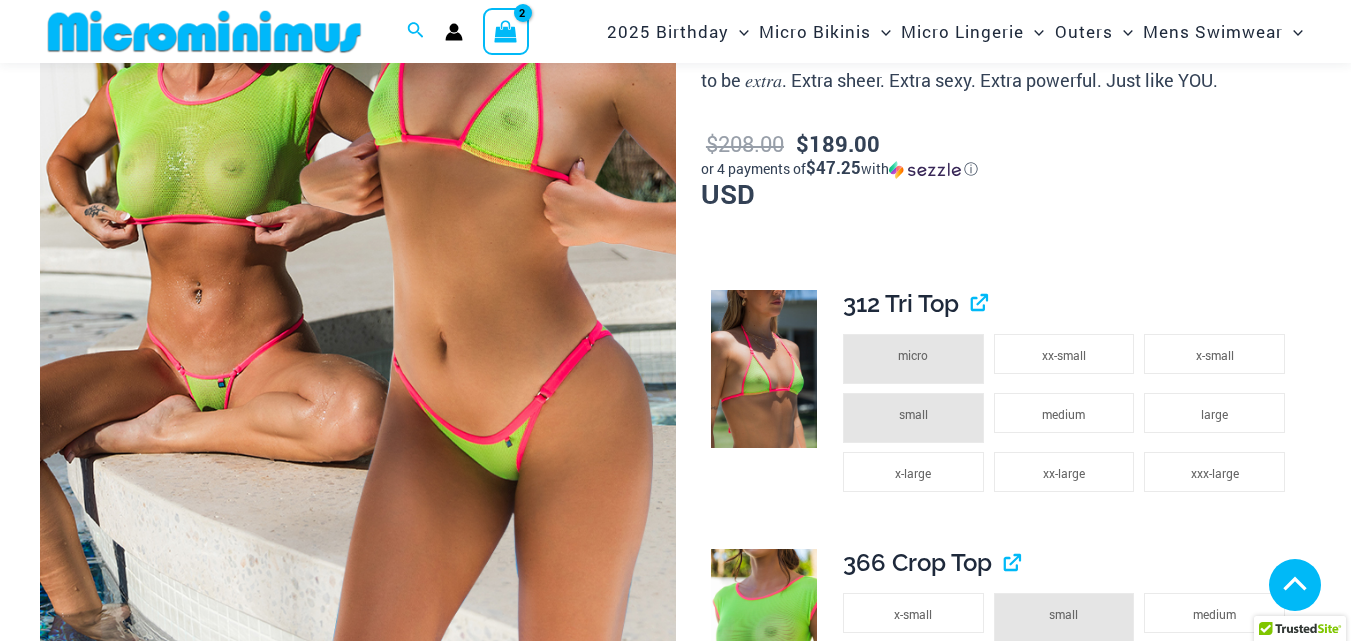 scroll, scrollTop: 534, scrollLeft: 0, axis: vertical 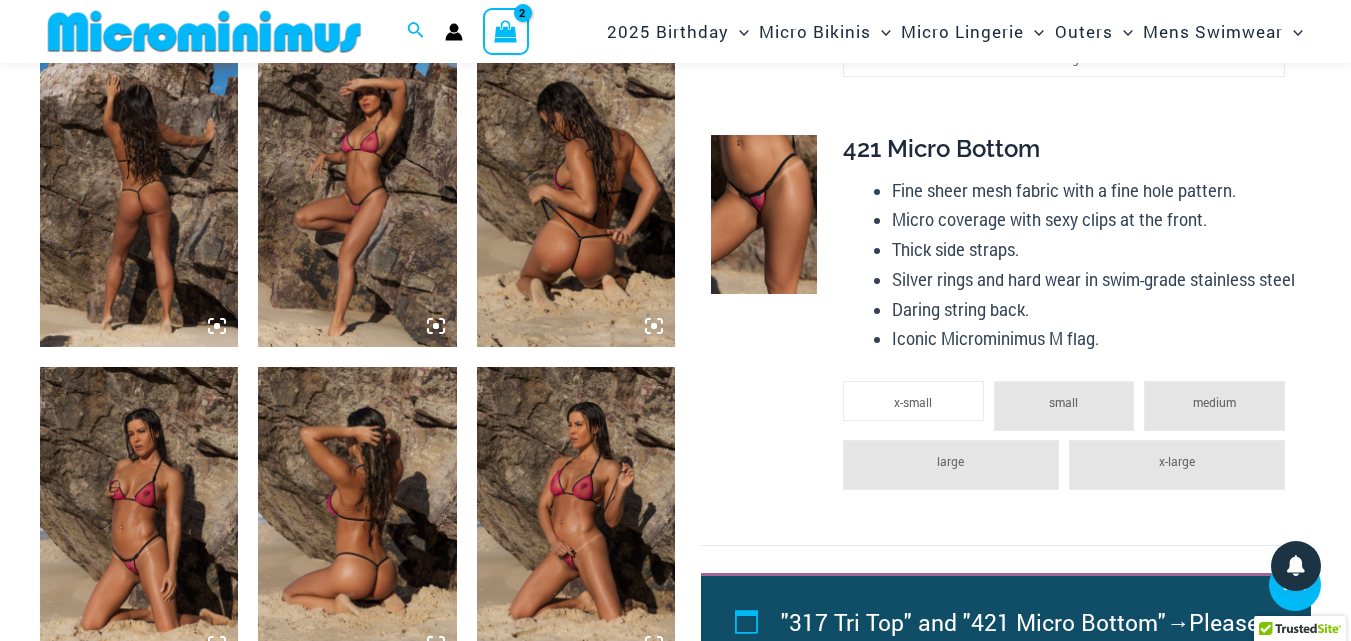 click at bounding box center (139, 199) 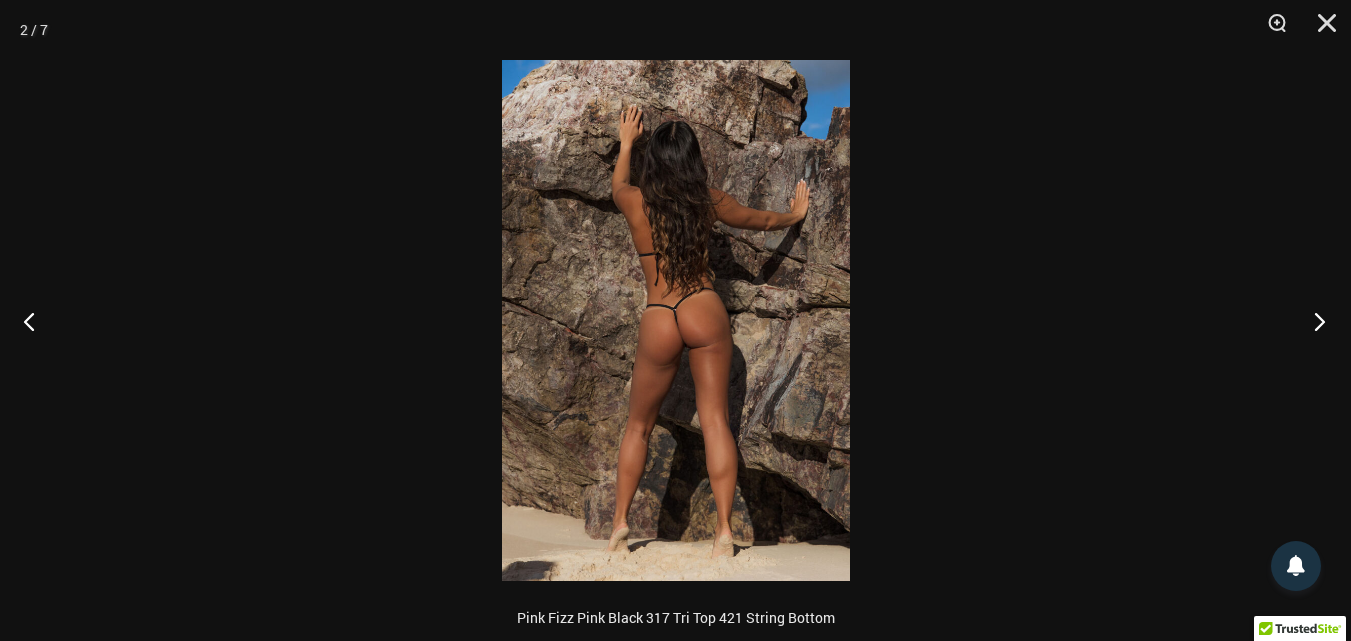 click at bounding box center (1313, 321) 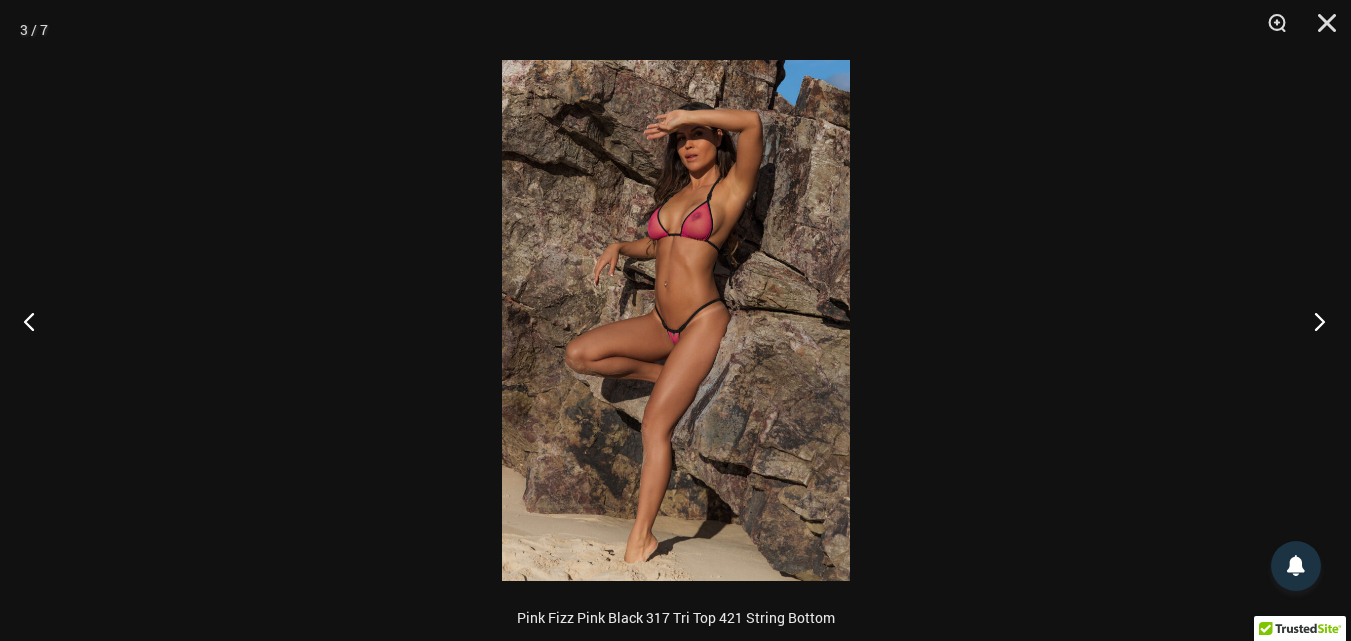 click at bounding box center [1313, 321] 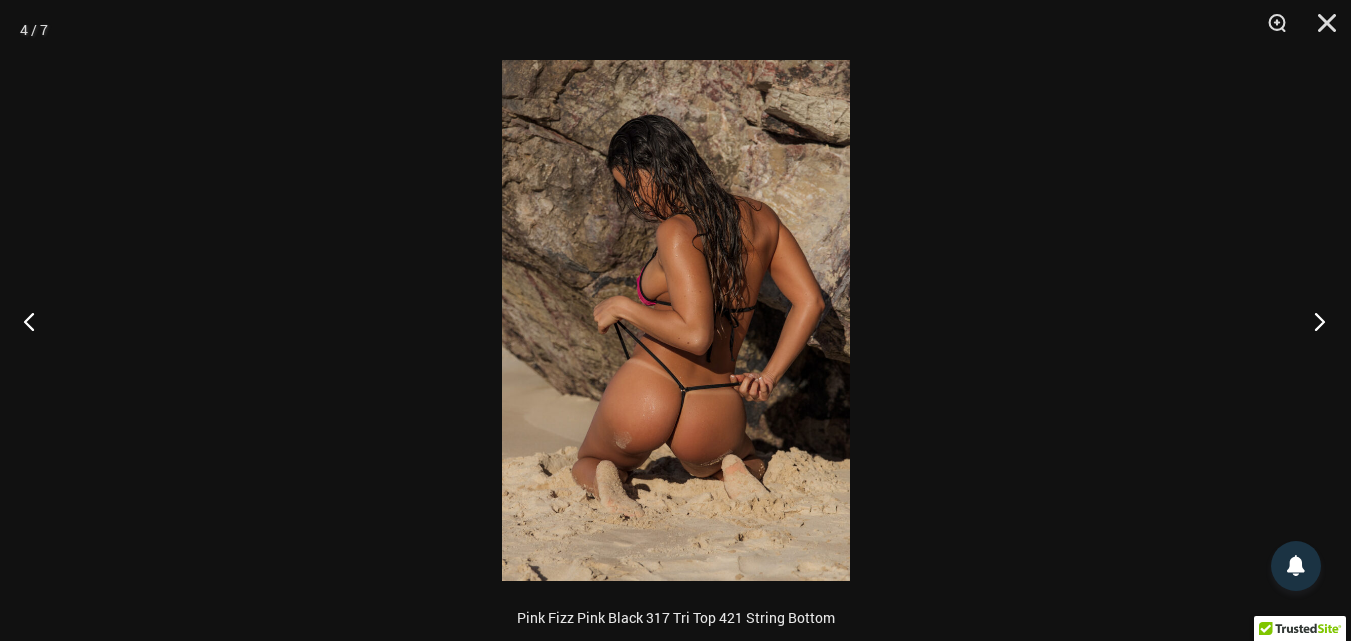 click at bounding box center (1313, 321) 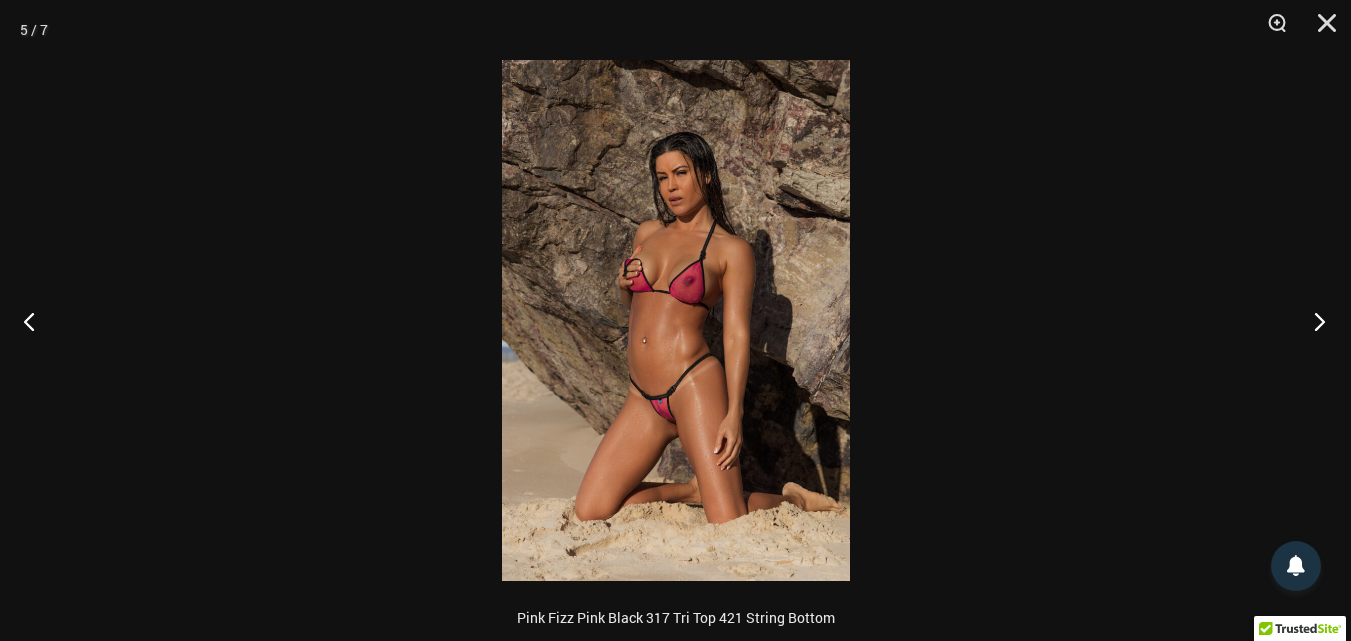 click at bounding box center [1313, 321] 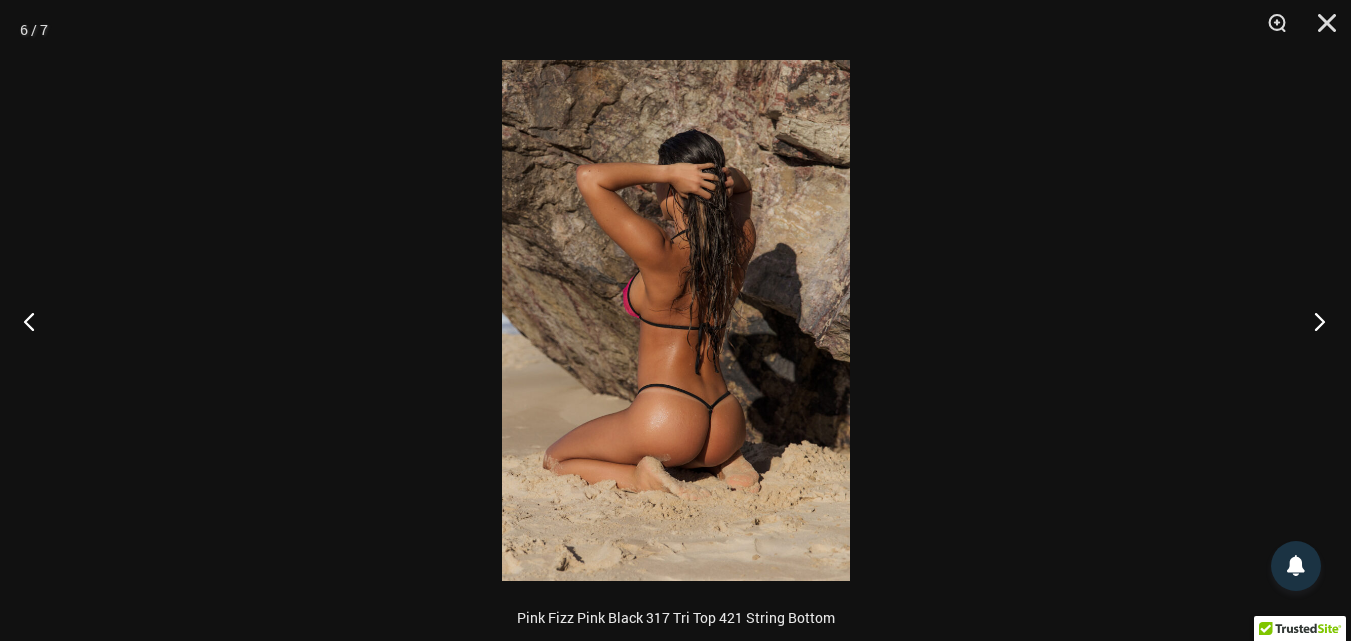 click at bounding box center [1313, 321] 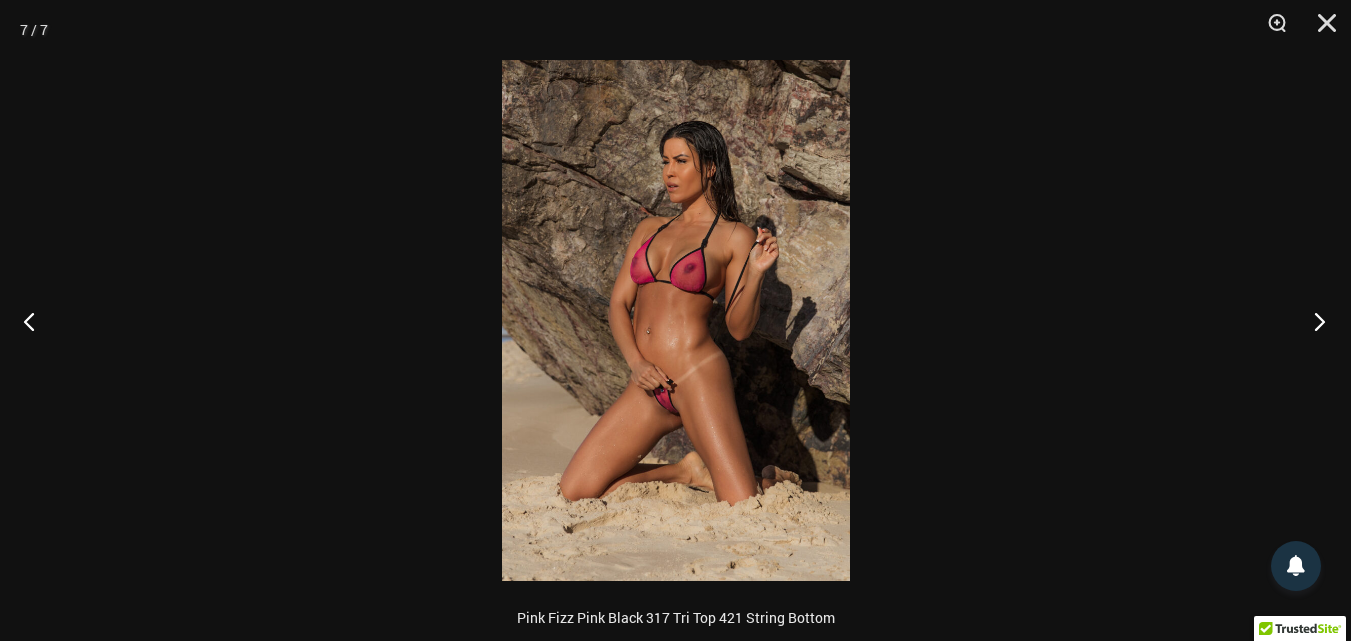 click at bounding box center (1313, 321) 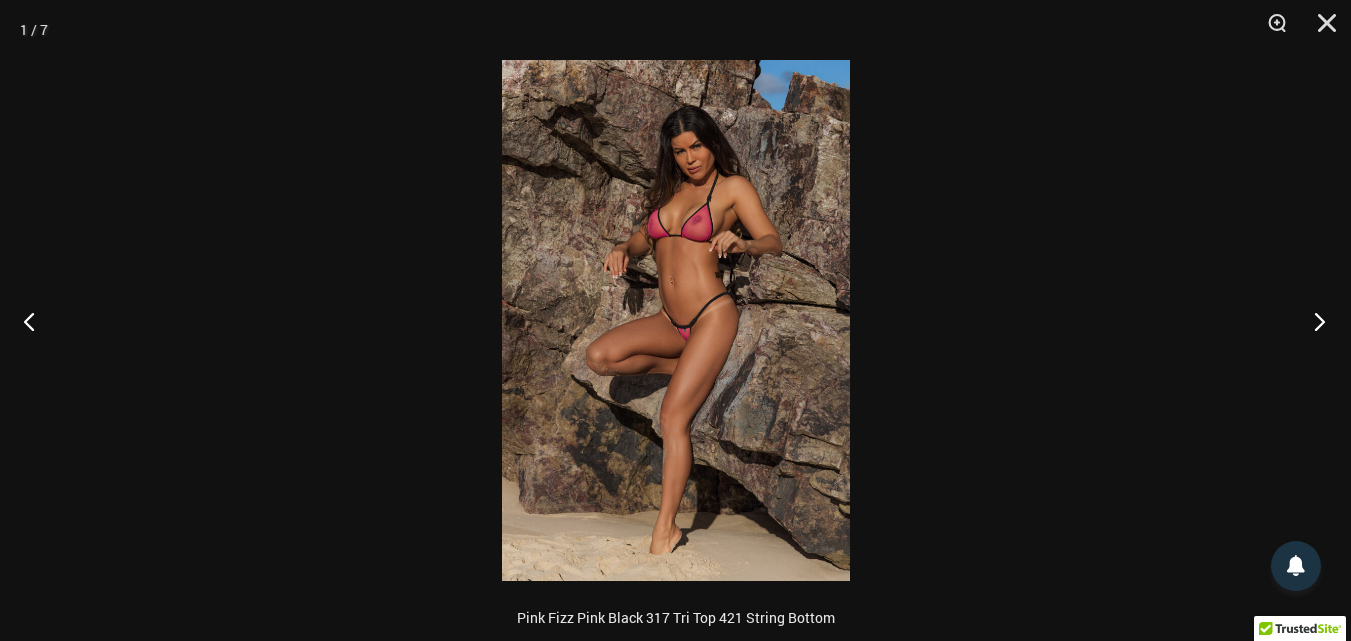 click at bounding box center (1313, 321) 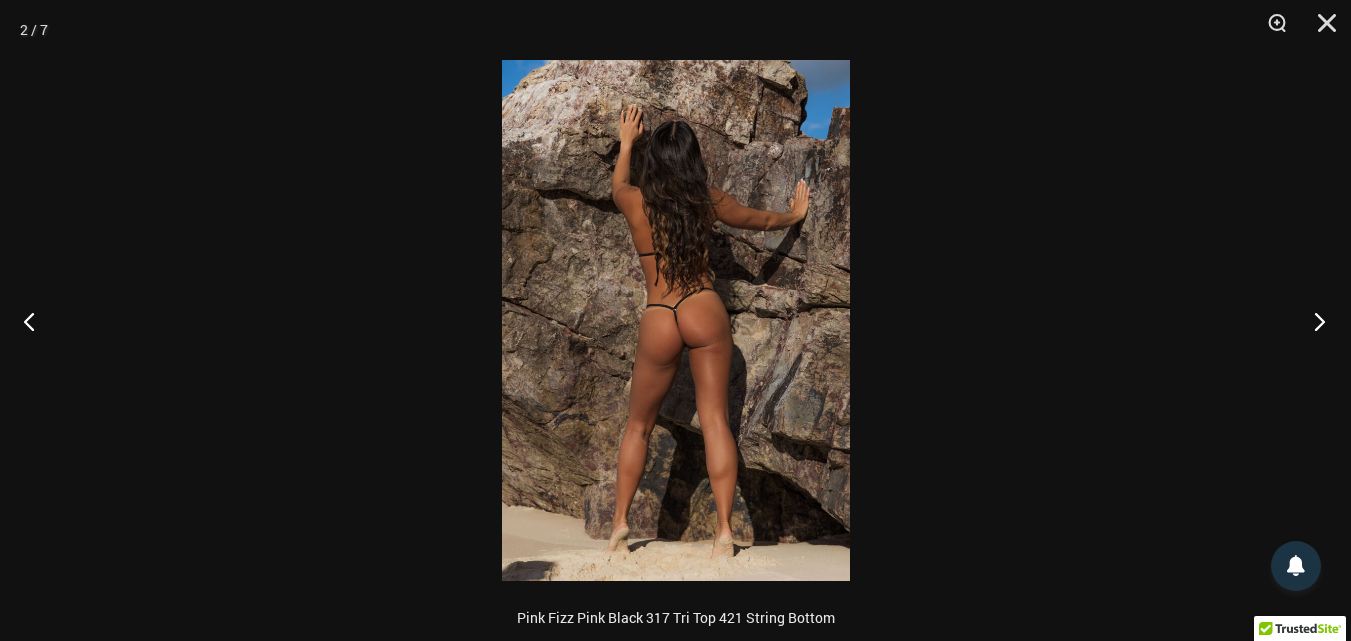 click at bounding box center [1313, 321] 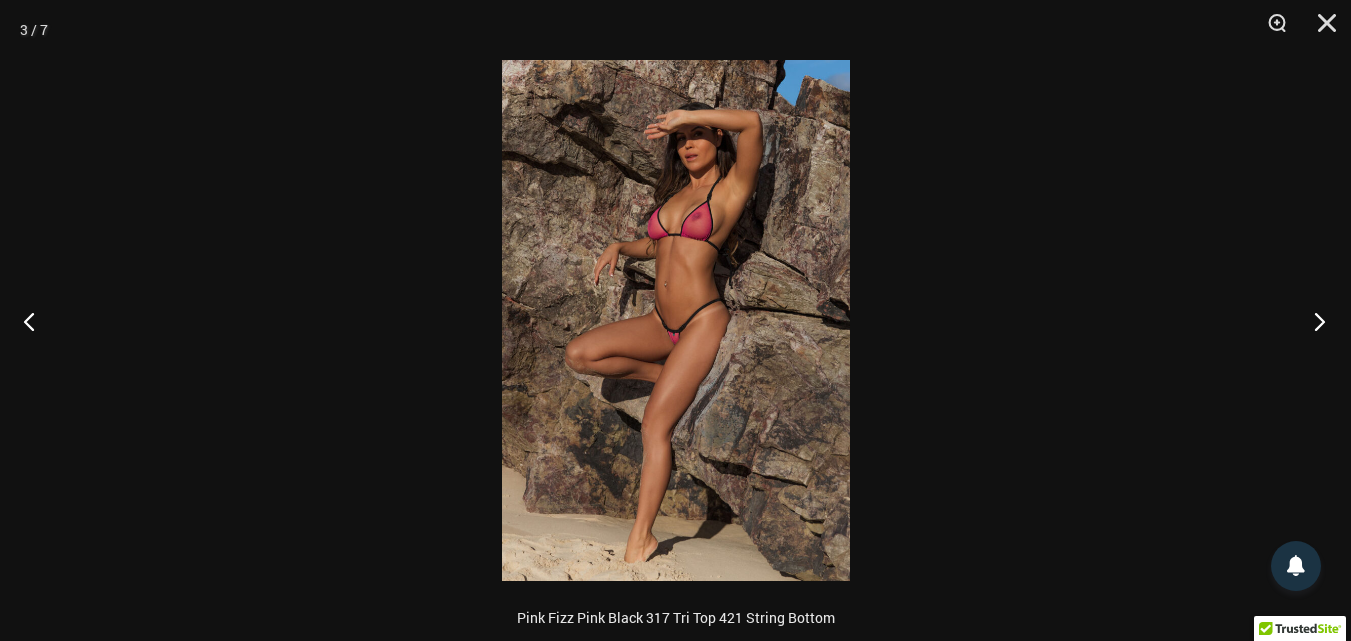 click at bounding box center (1313, 321) 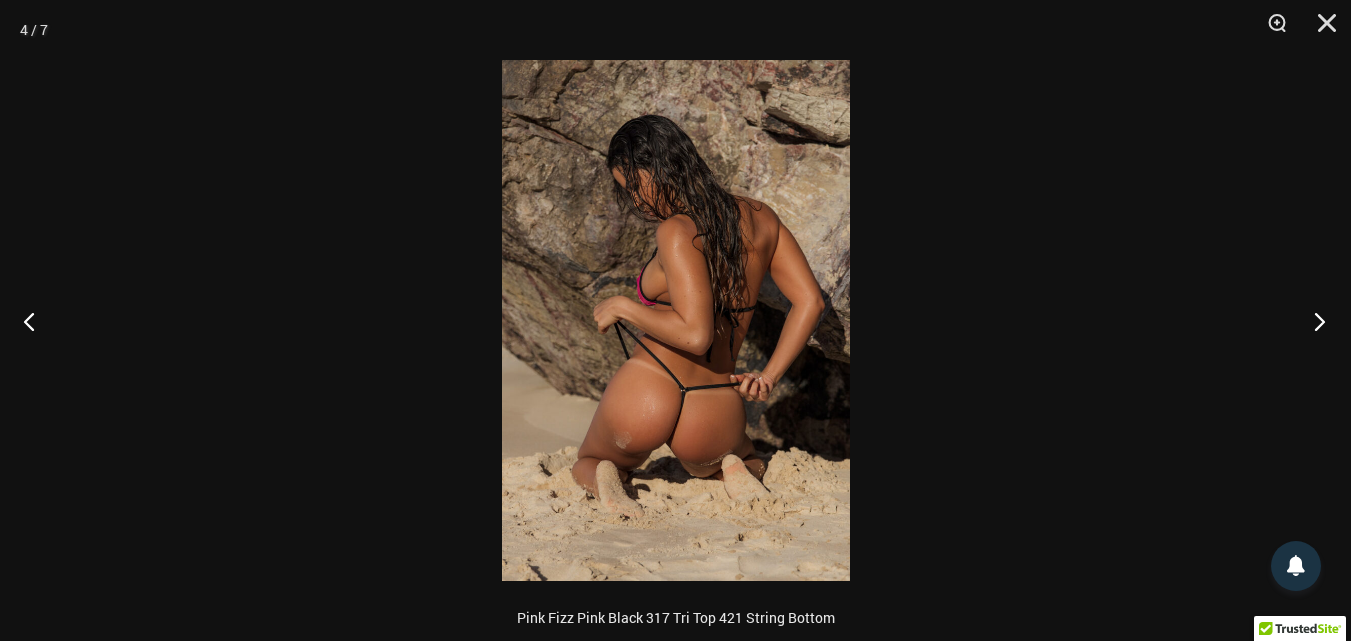 click at bounding box center (1313, 321) 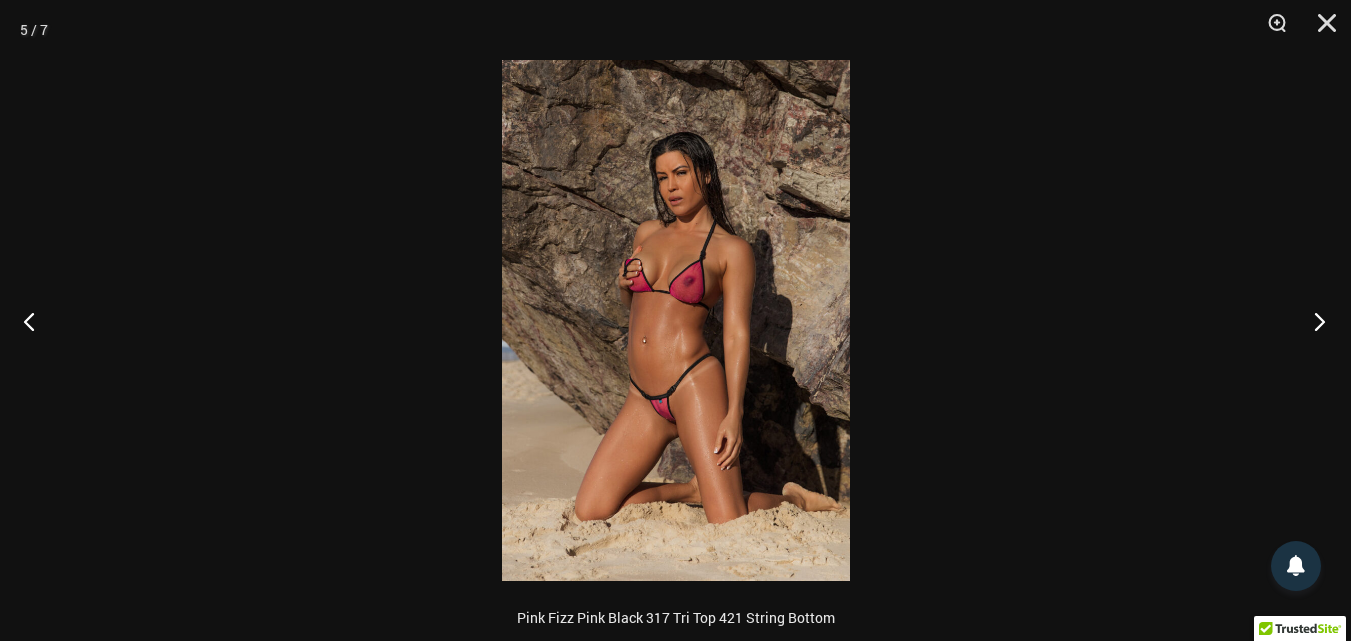 click at bounding box center [1313, 321] 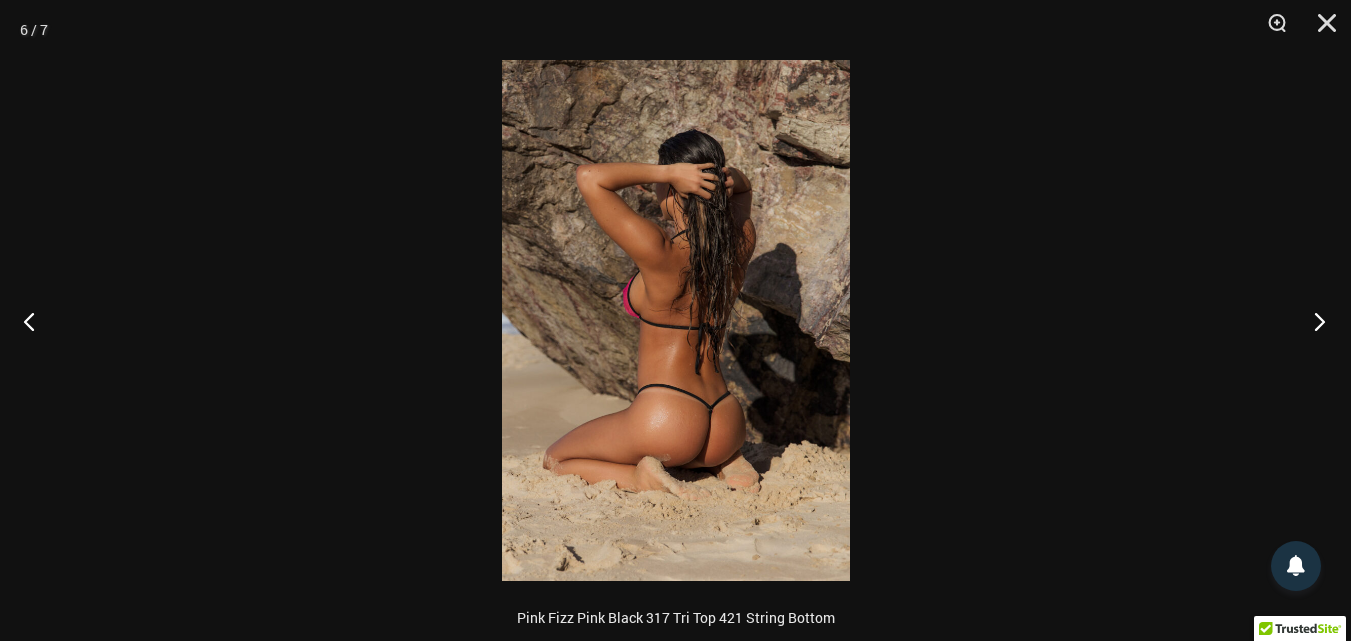 click at bounding box center (1313, 321) 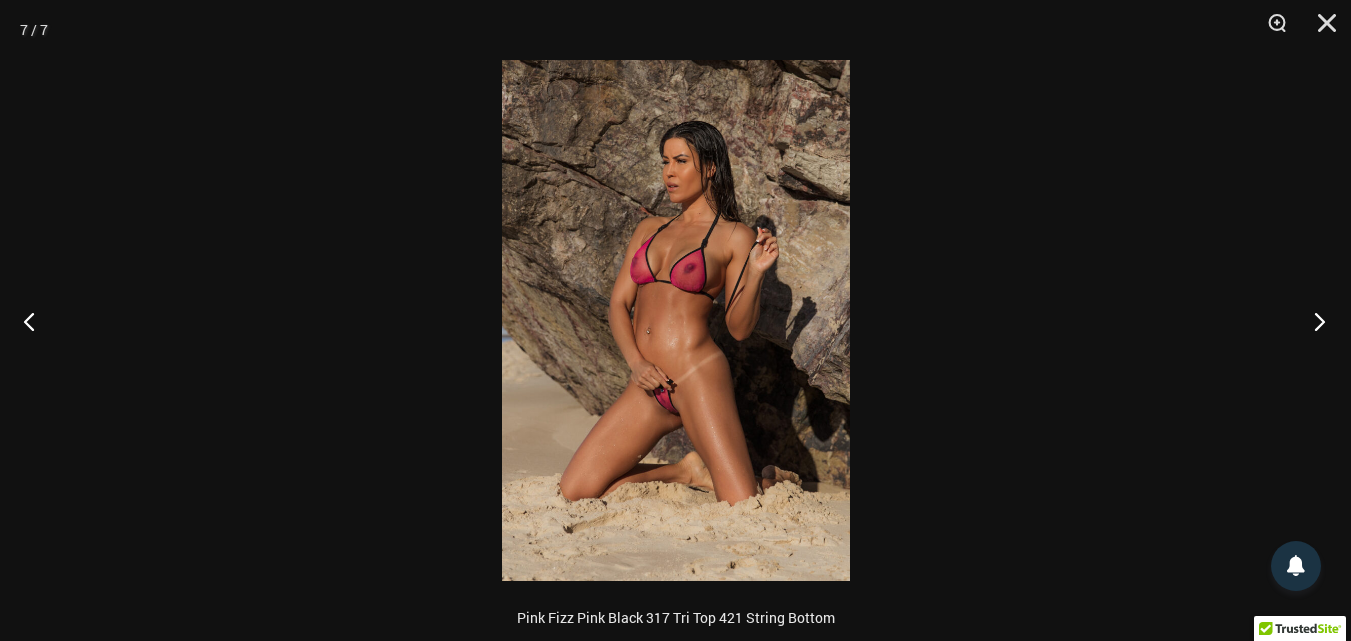 click at bounding box center (1313, 321) 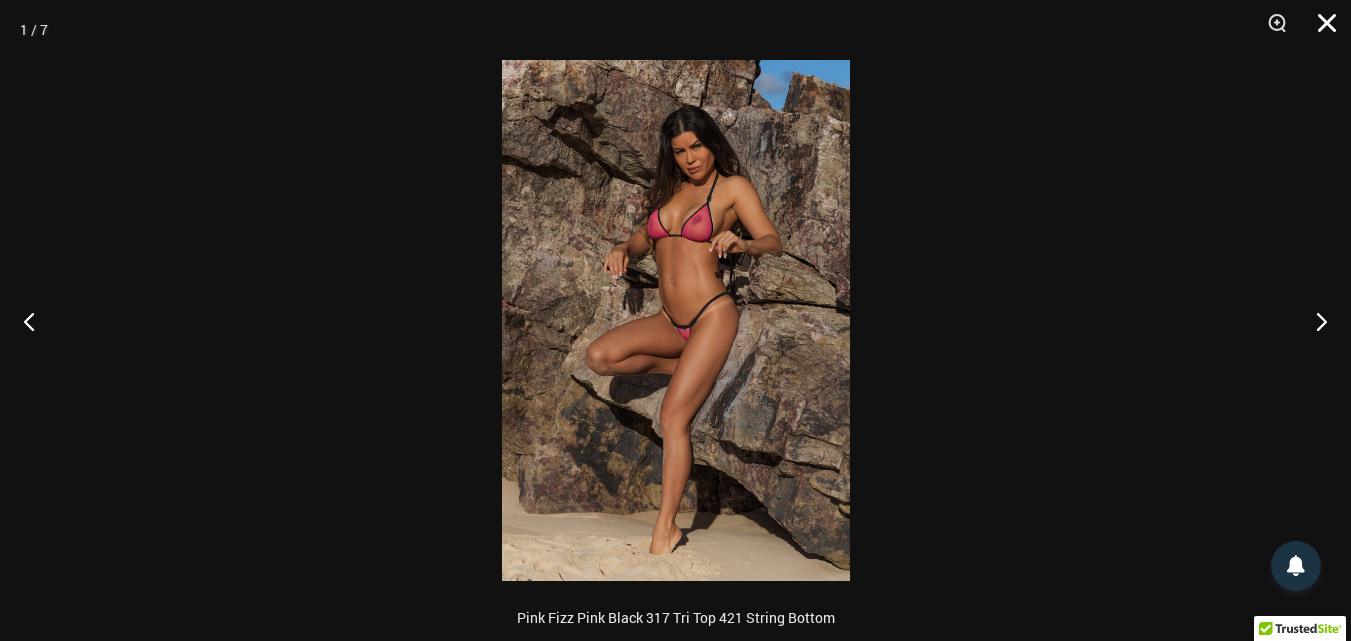 click at bounding box center [1320, 30] 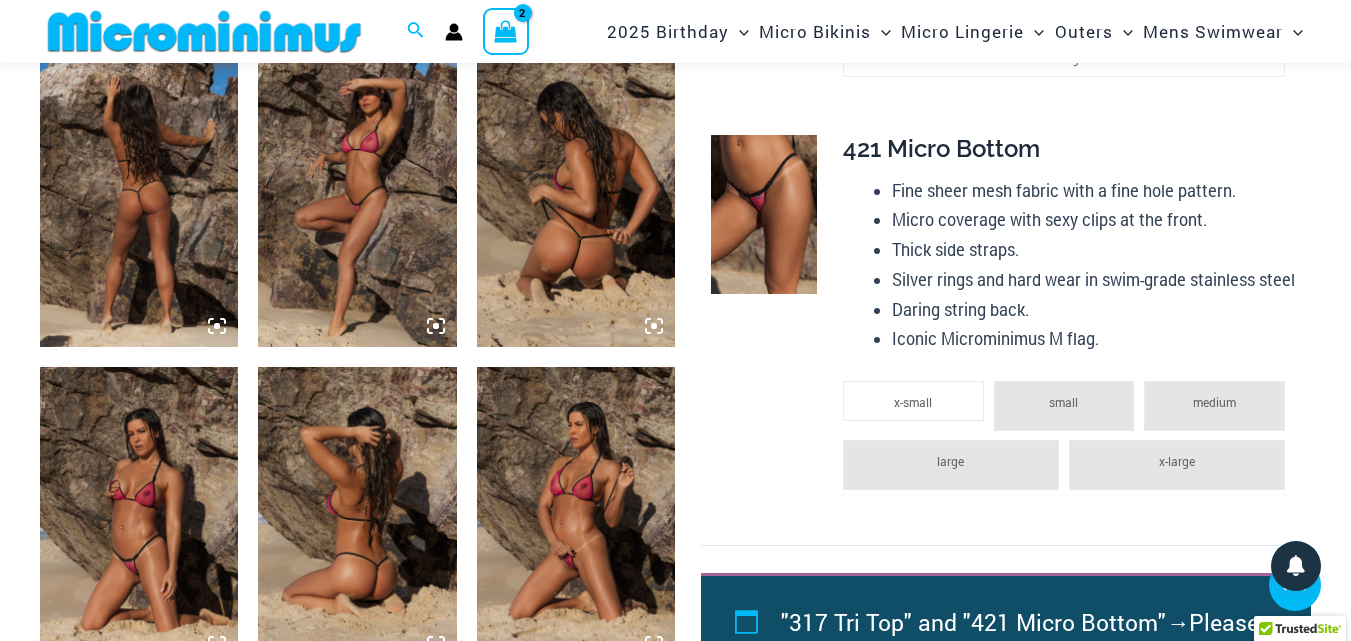 scroll, scrollTop: 1666, scrollLeft: 0, axis: vertical 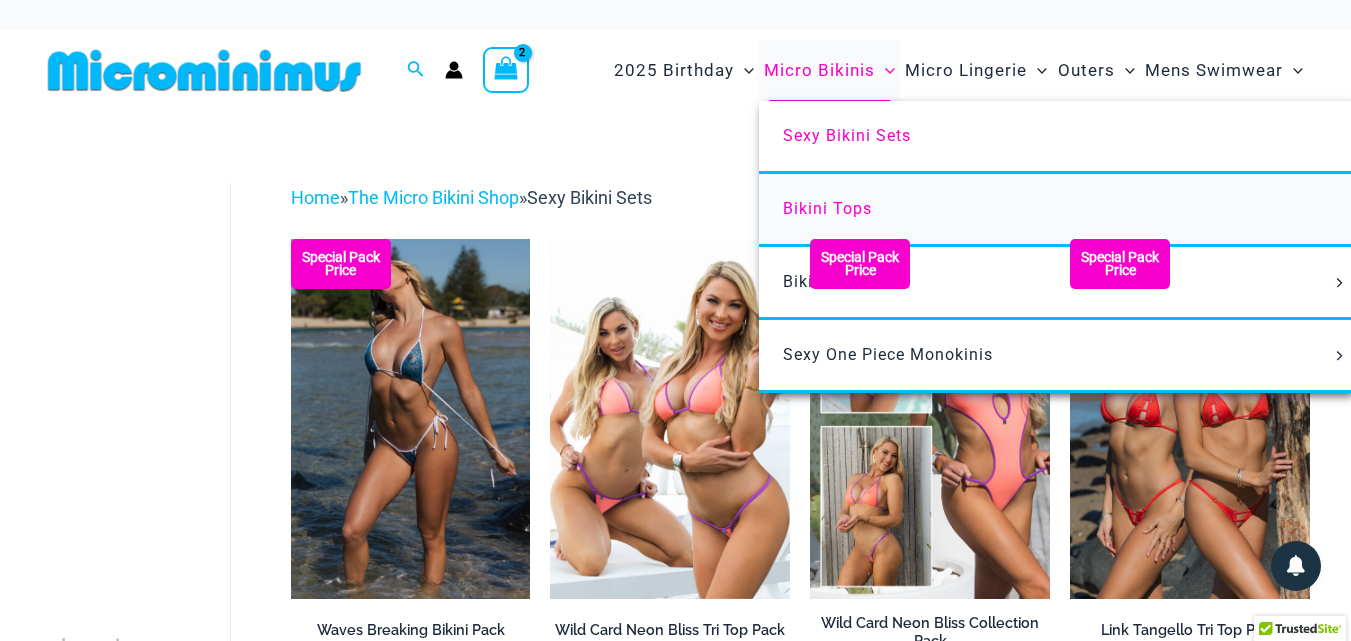 click on "Bikini Tops" at bounding box center [827, 208] 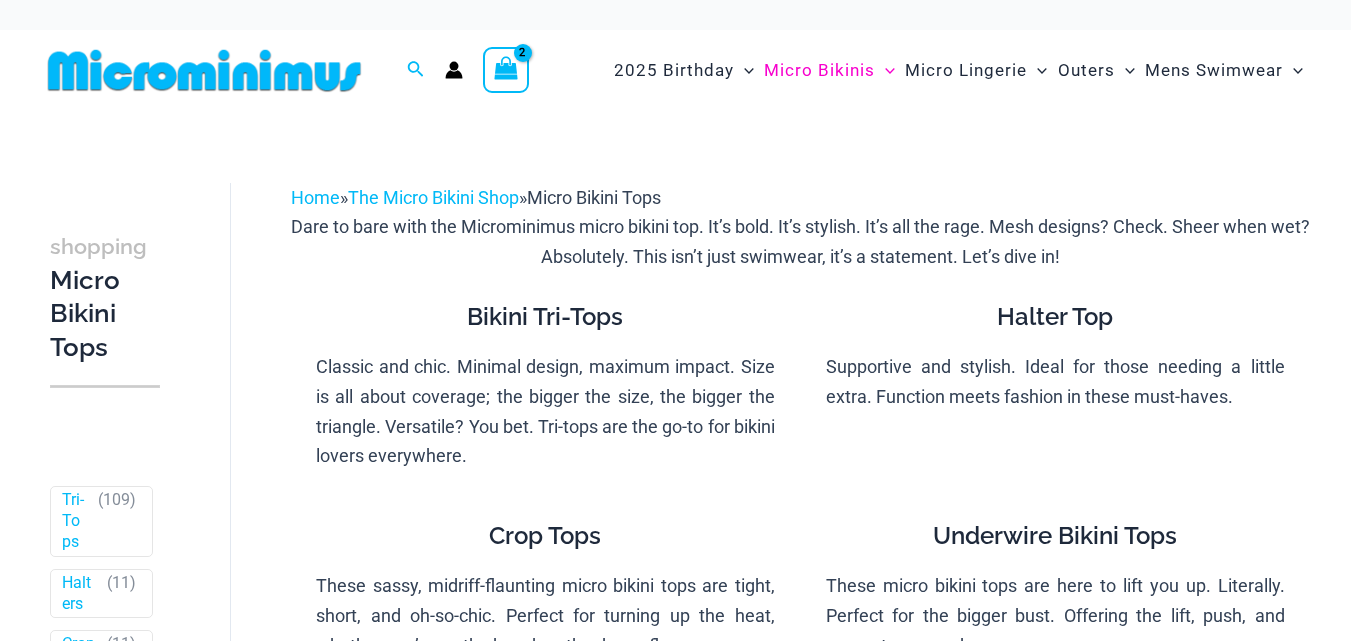 scroll, scrollTop: 0, scrollLeft: 0, axis: both 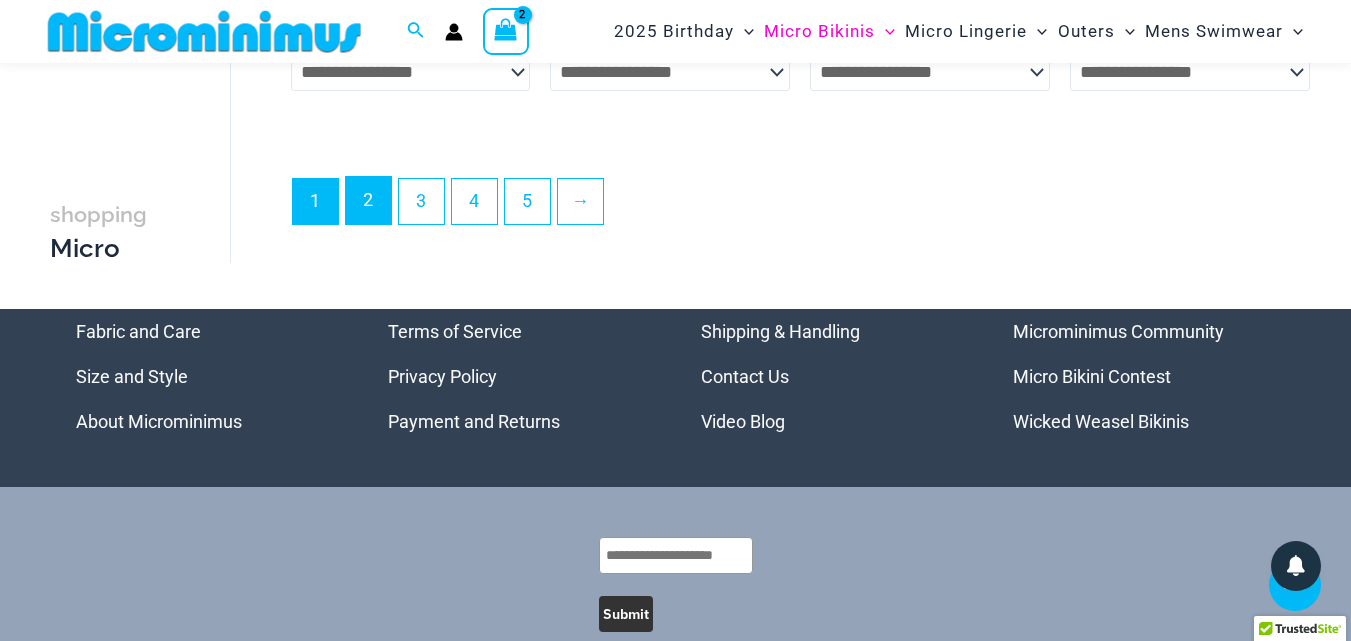 click on "2" at bounding box center (368, 200) 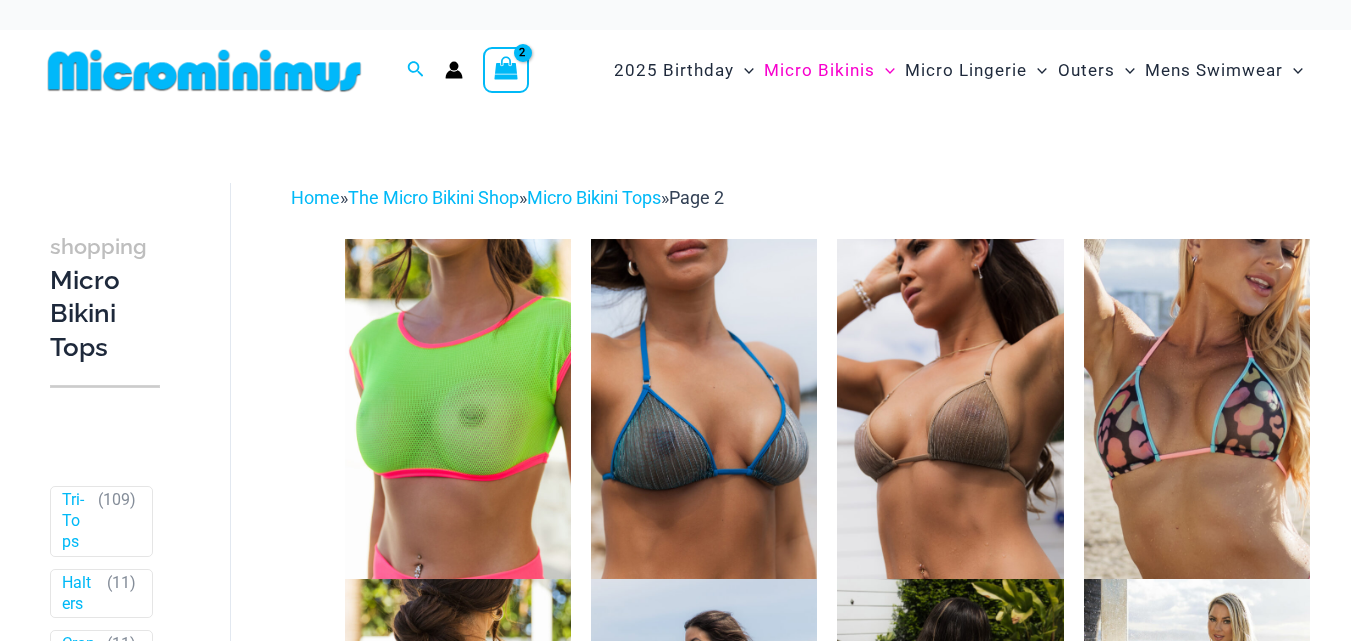 scroll, scrollTop: 0, scrollLeft: 0, axis: both 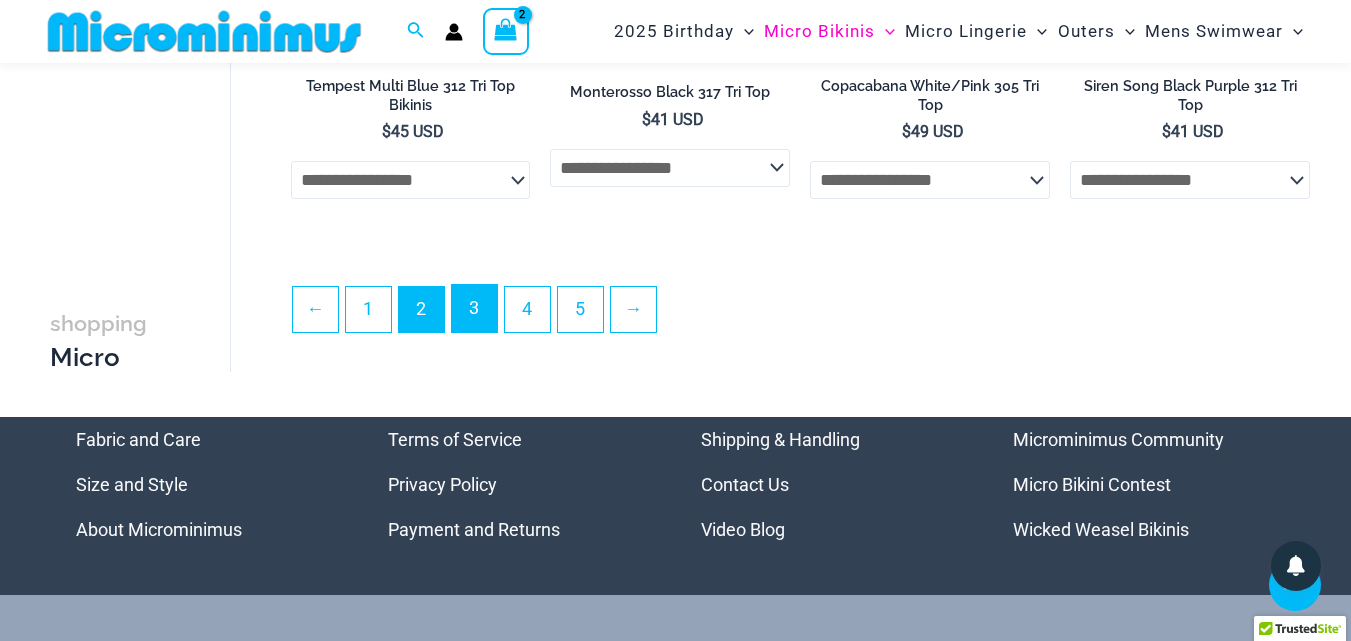 click on "3" at bounding box center (474, 308) 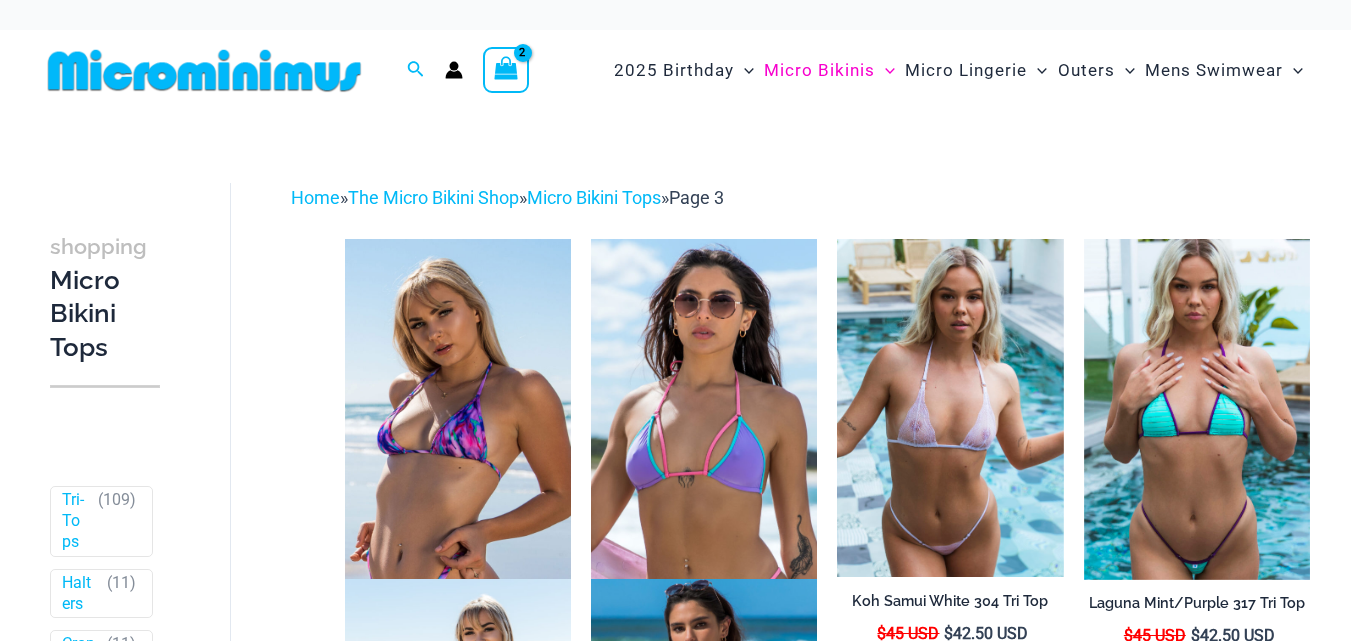 scroll, scrollTop: 0, scrollLeft: 0, axis: both 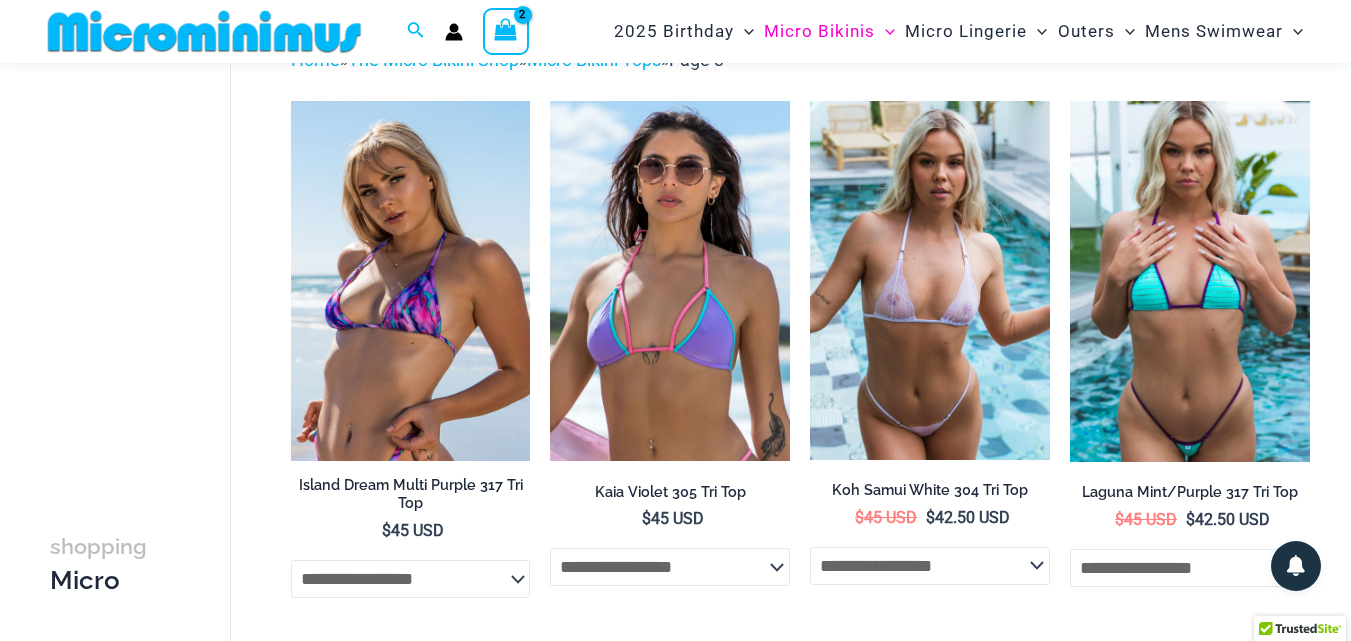 click at bounding box center (1190, 281) 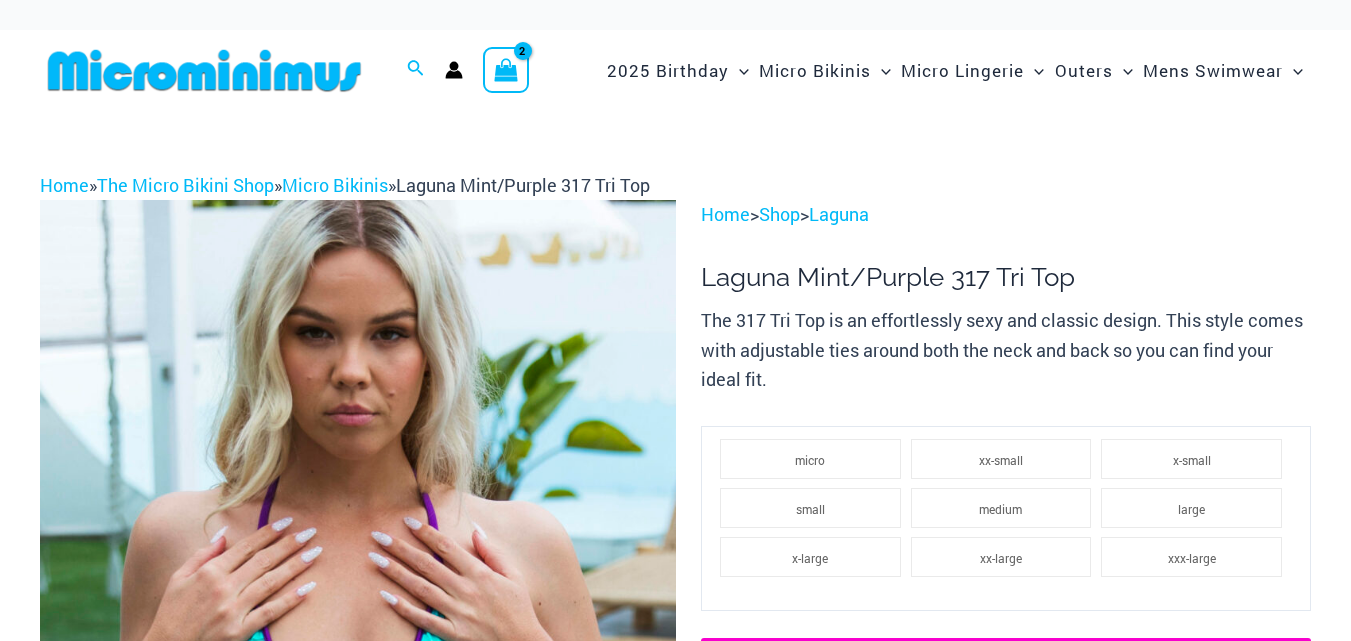 scroll, scrollTop: 0, scrollLeft: 0, axis: both 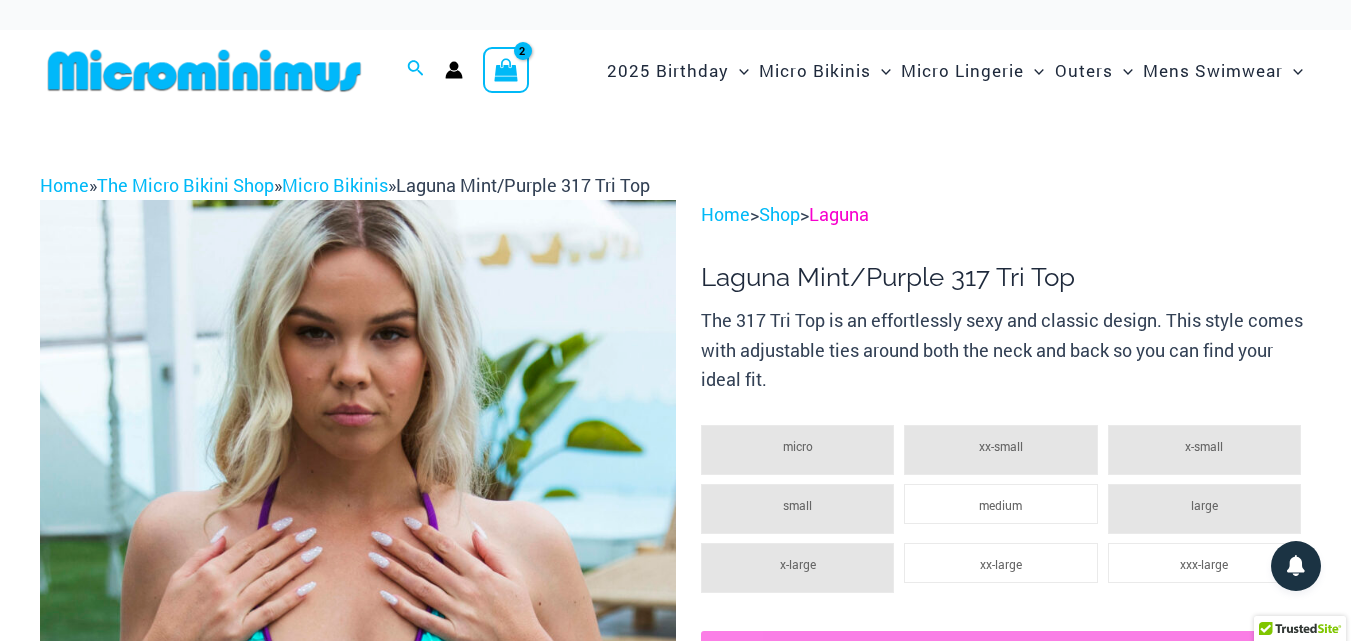 click on "Laguna" at bounding box center [839, 214] 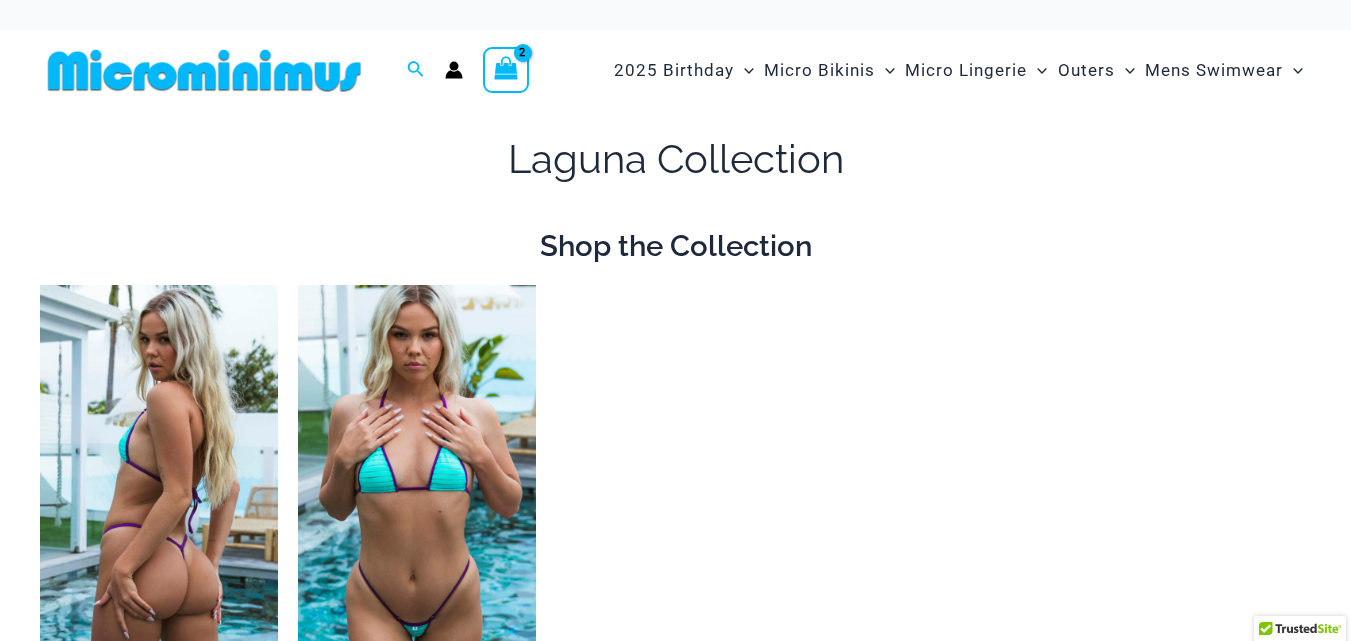scroll, scrollTop: 0, scrollLeft: 0, axis: both 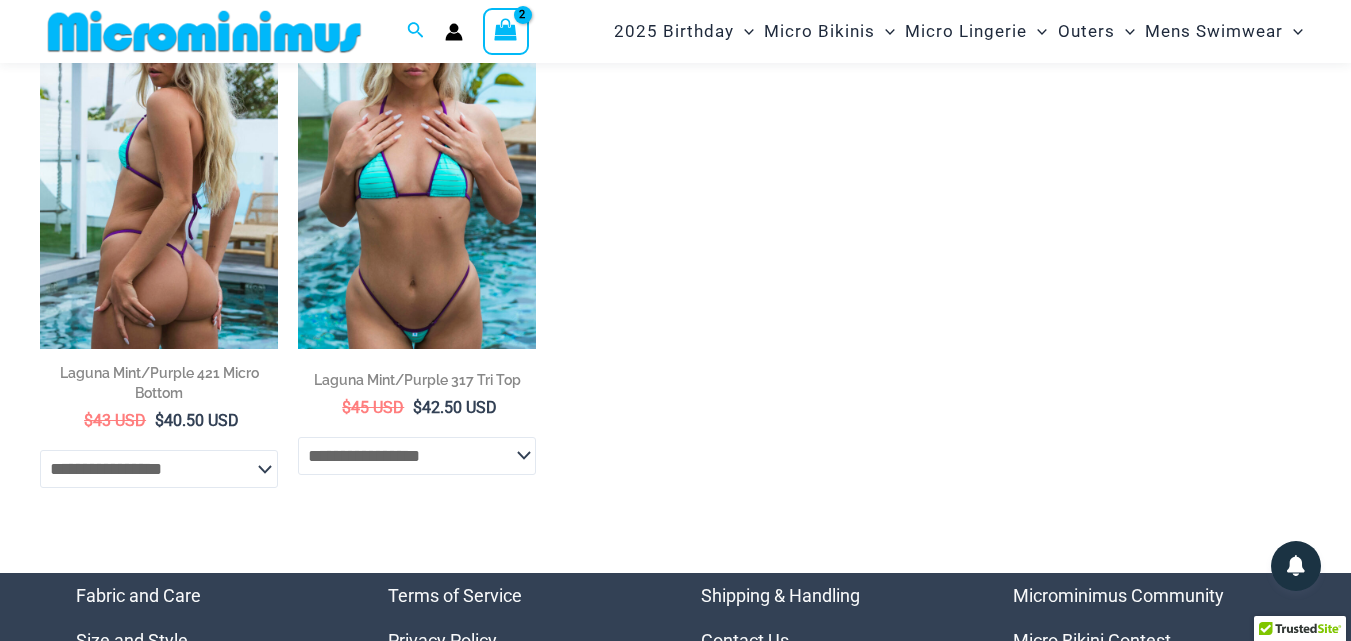 click at bounding box center (159, 170) 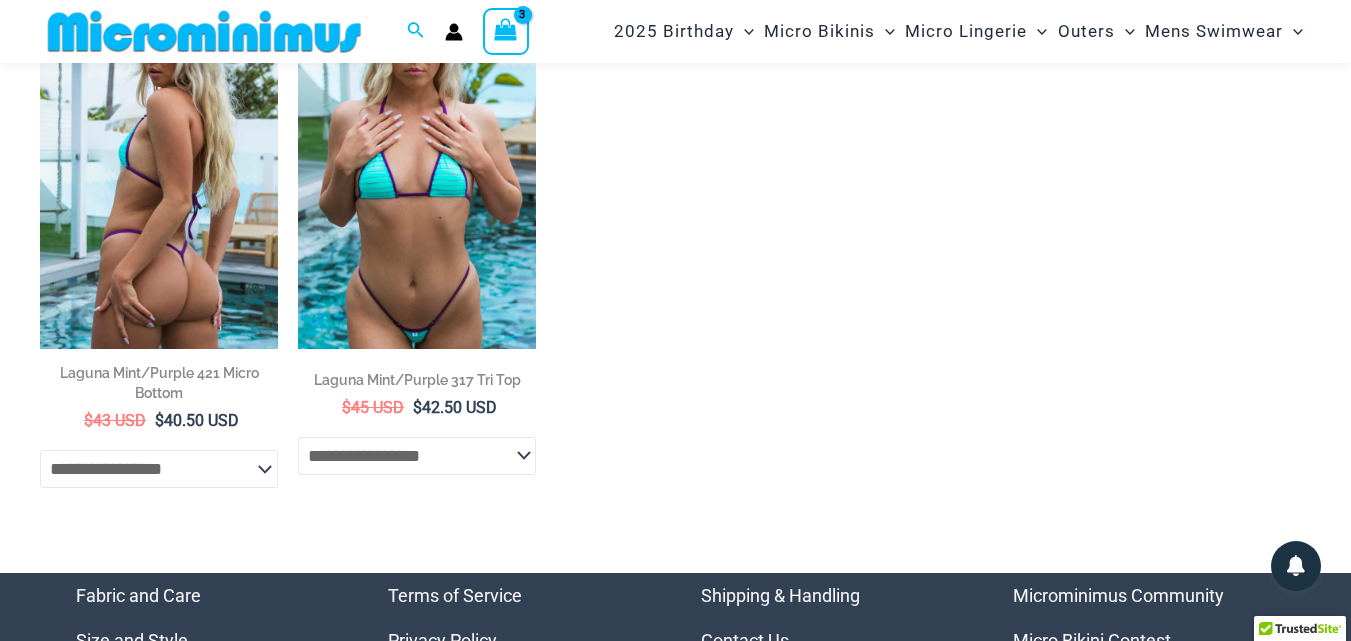 click at bounding box center (417, 170) 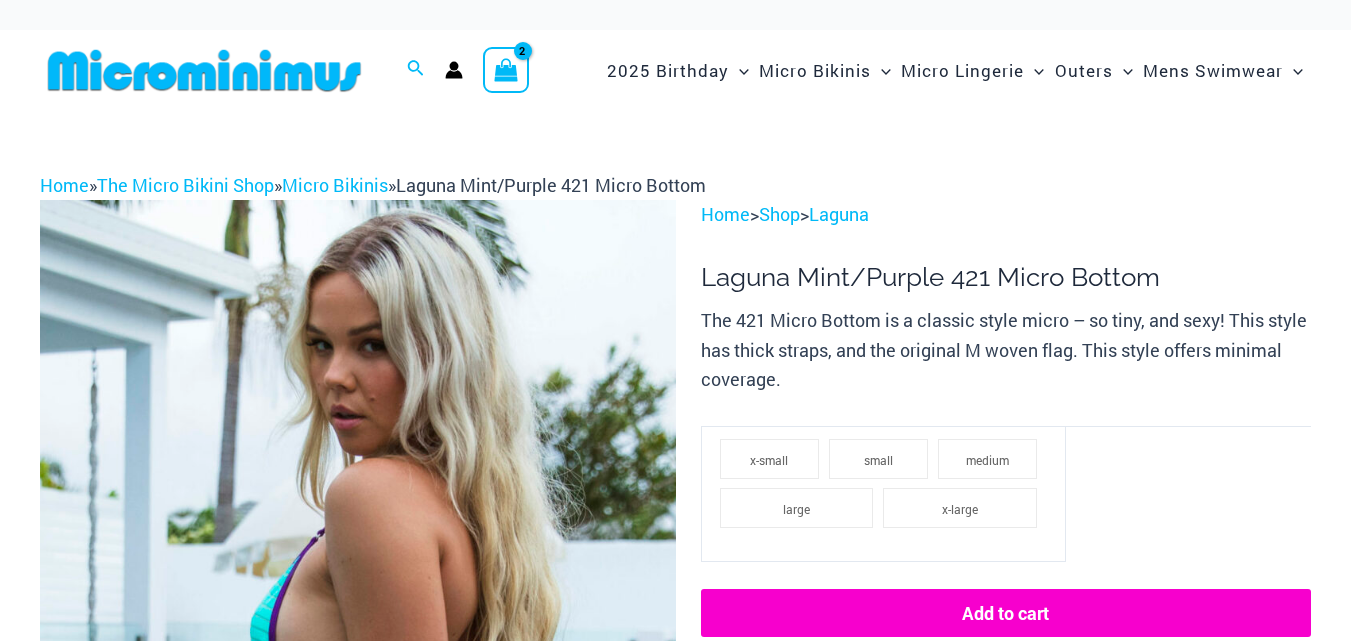 scroll, scrollTop: 0, scrollLeft: 0, axis: both 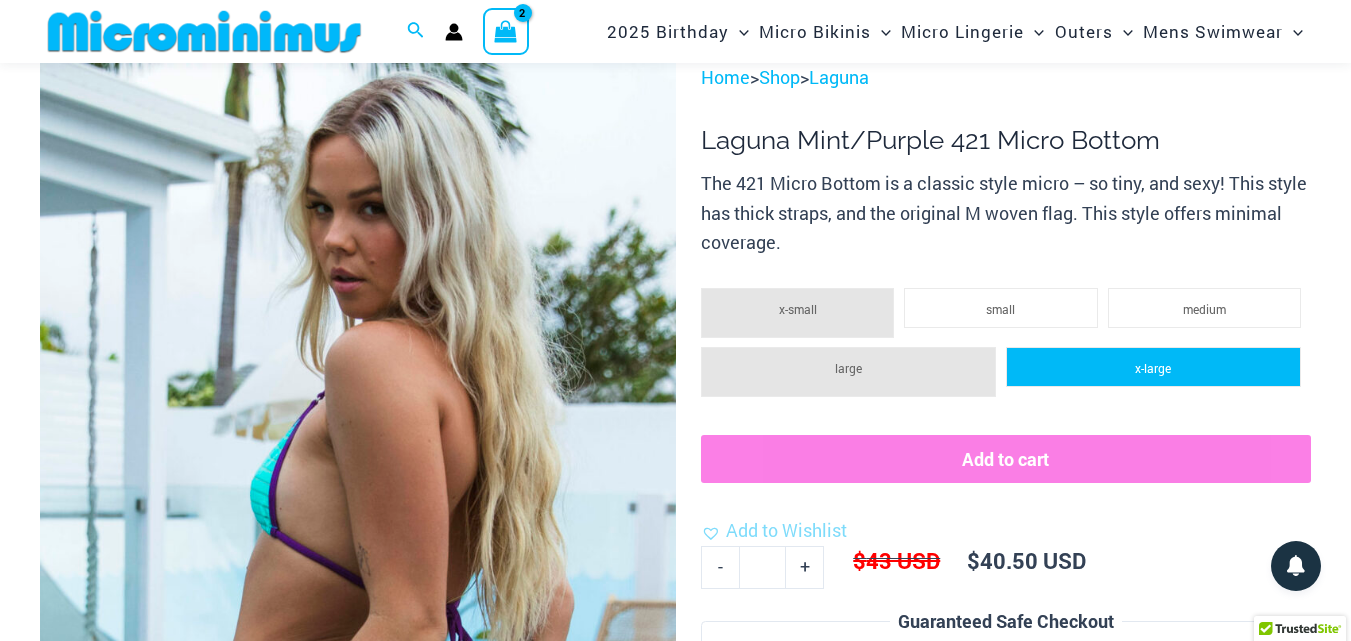 click on "x-large" 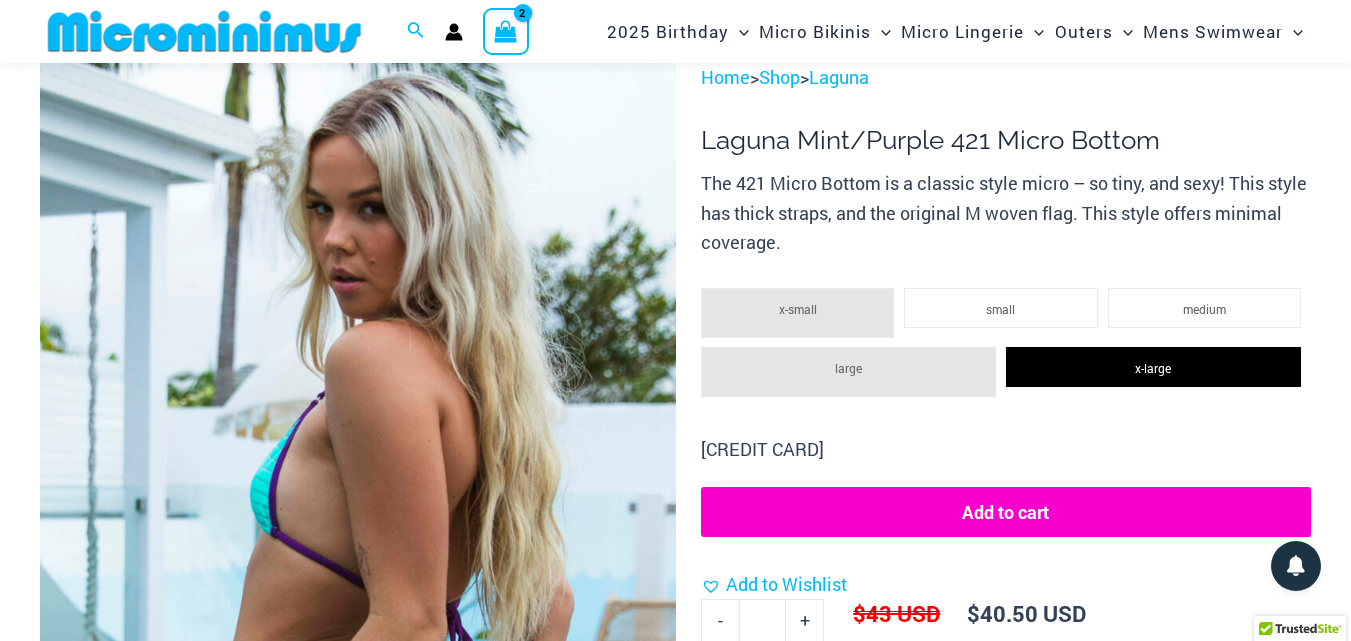 click on "Add to cart" 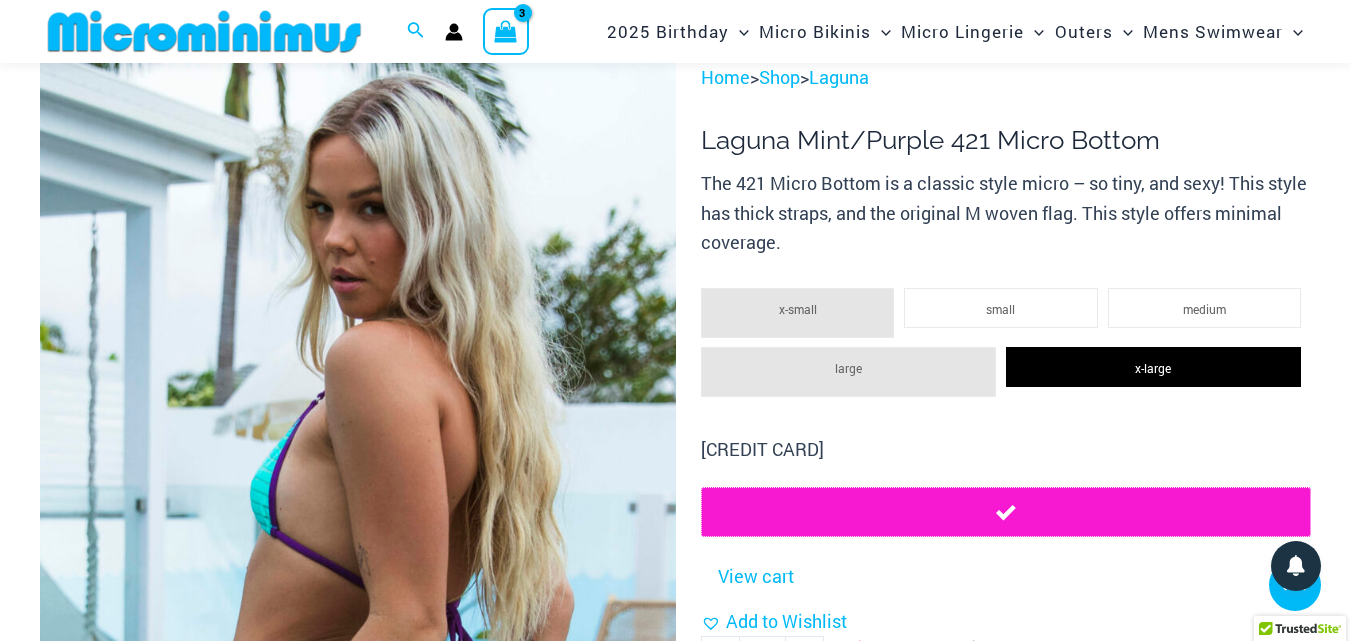 scroll, scrollTop: 679, scrollLeft: 0, axis: vertical 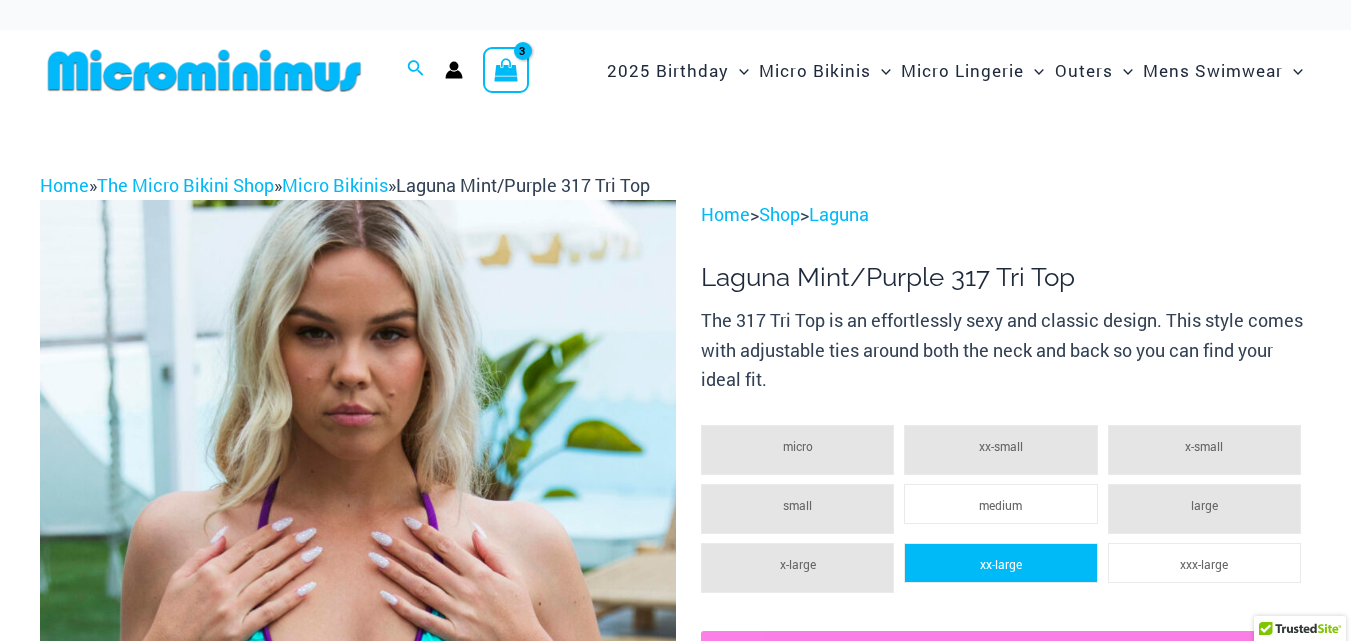 click on "xx-large" 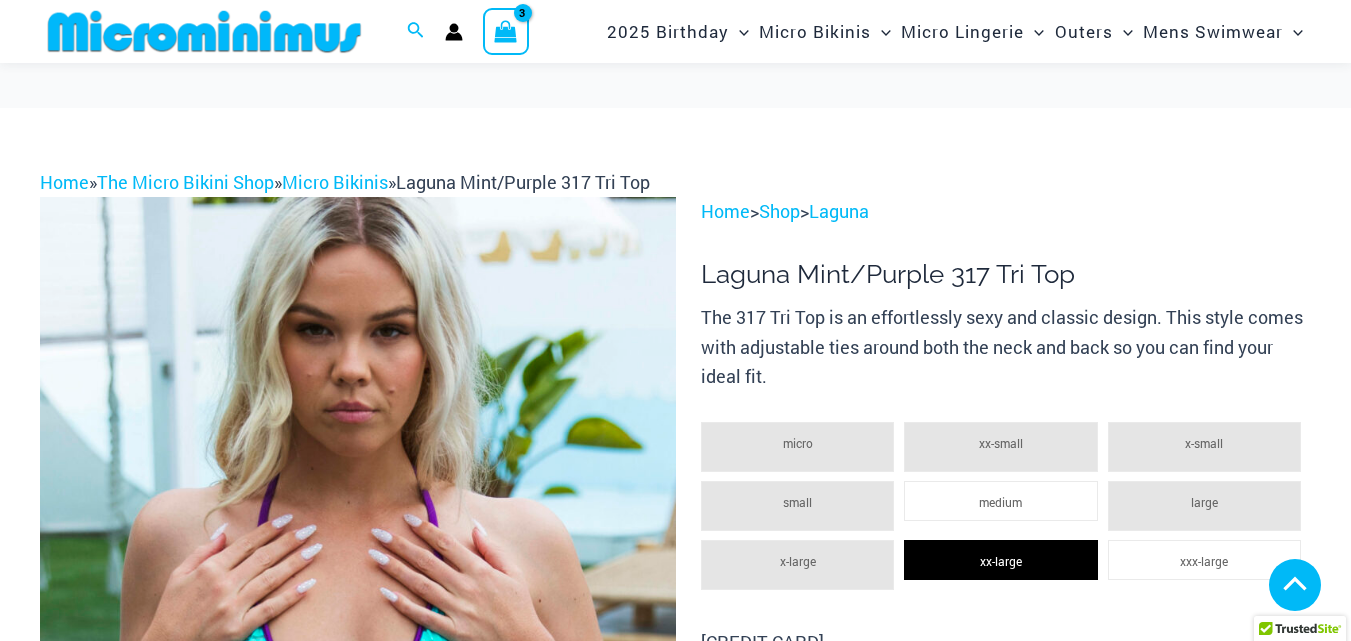 scroll, scrollTop: 542, scrollLeft: 0, axis: vertical 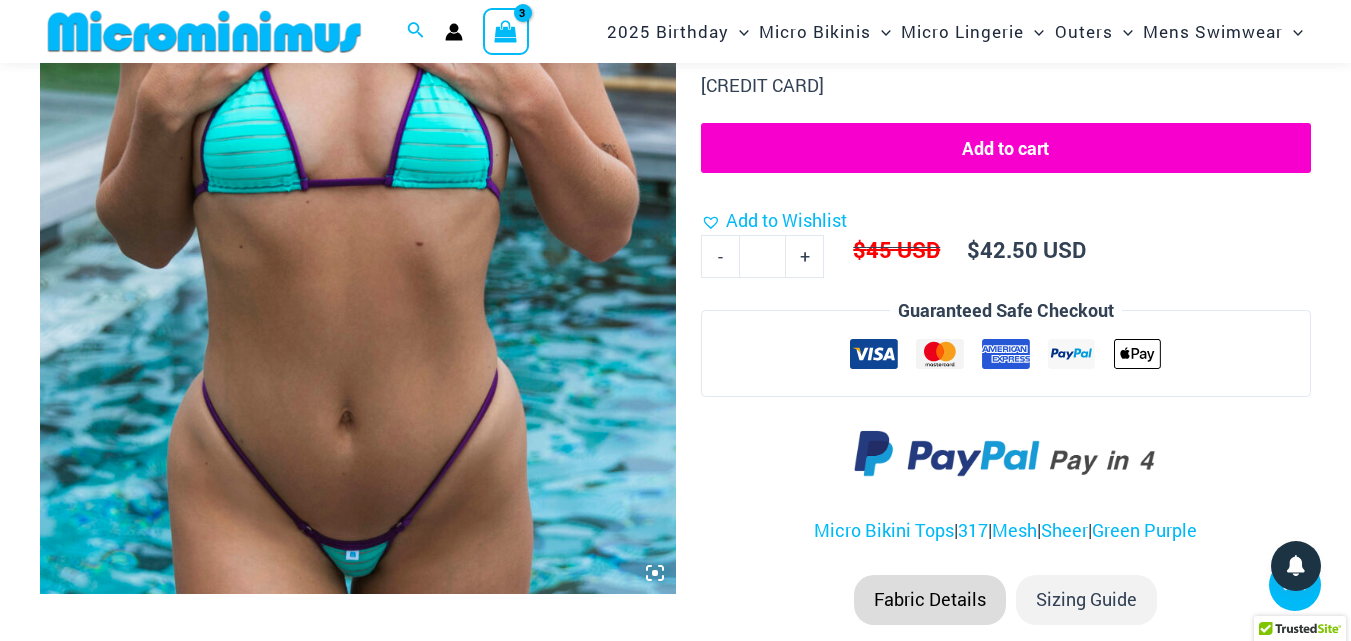 click on "Add to cart" 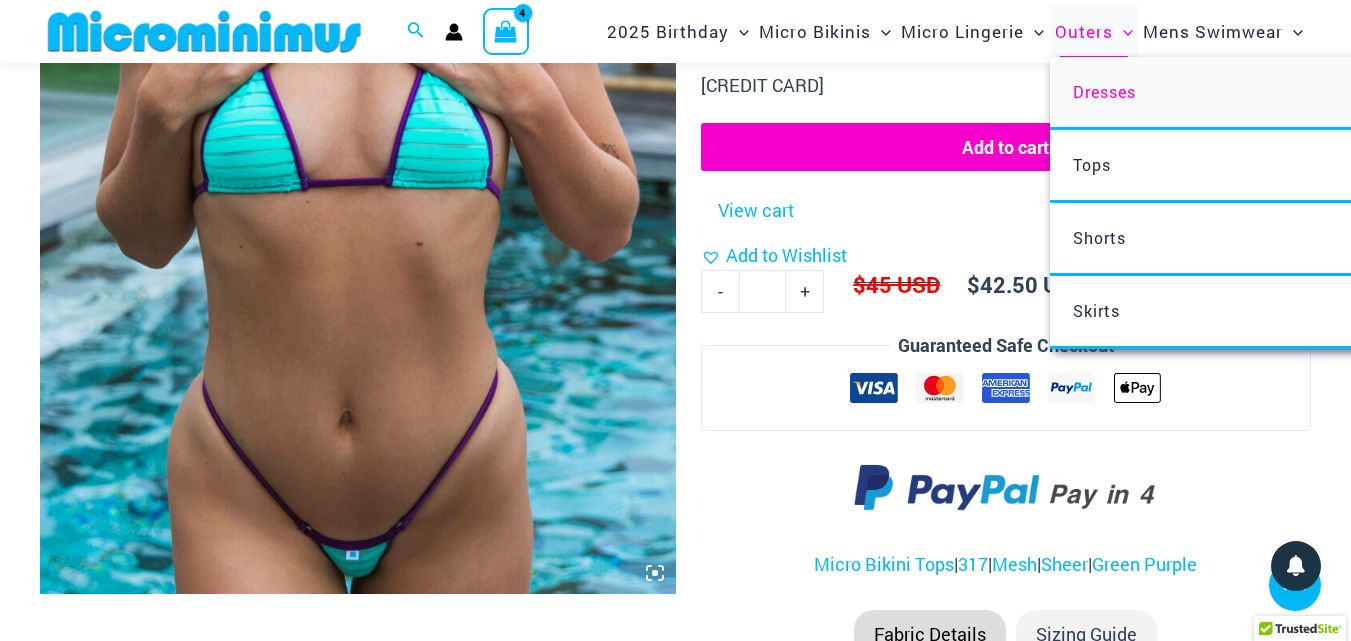 click on "Dresses" at bounding box center (1104, 91) 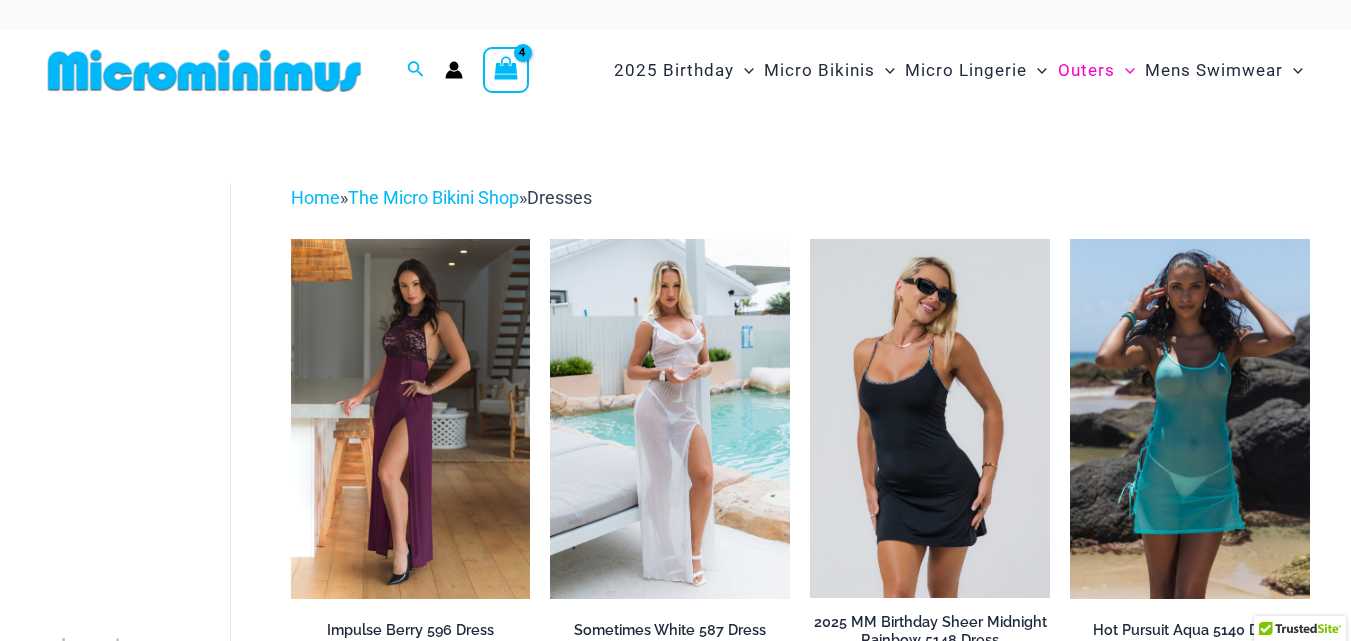 scroll, scrollTop: 0, scrollLeft: 0, axis: both 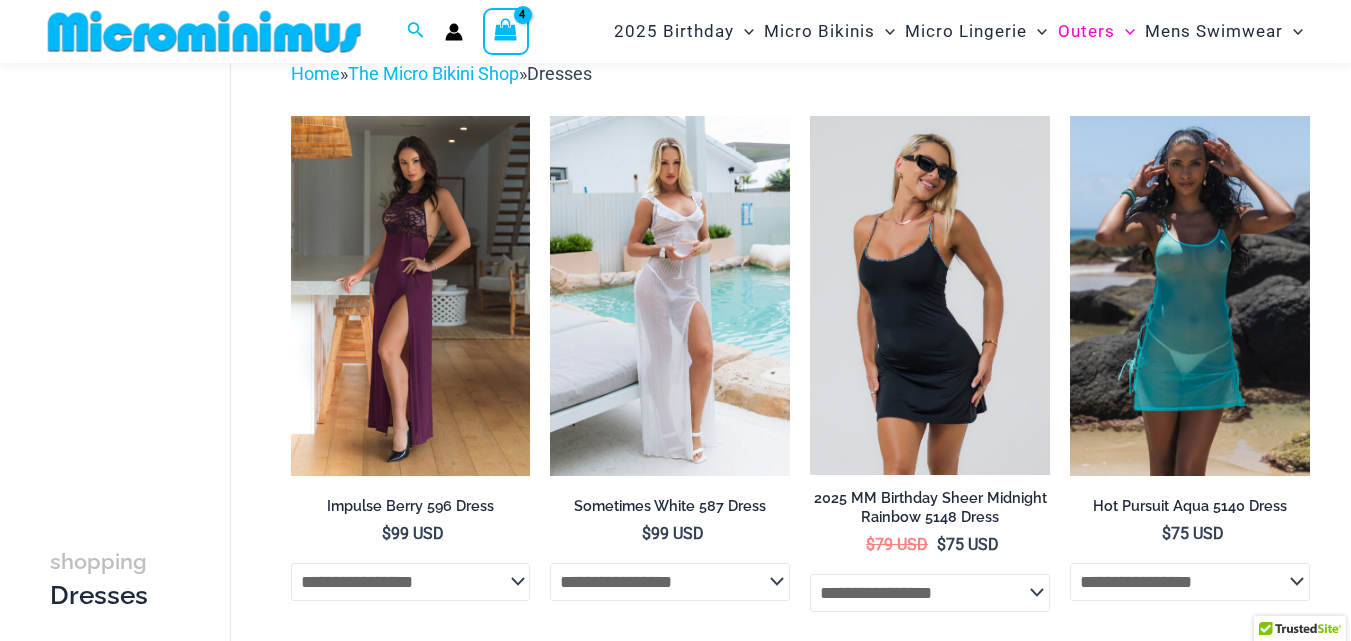 click on "Skip to content
Search for:
Search
Search
Waves Breaking Bikini Pack
Includes:
312 Tri Top × 1 456 Thong × 1
Minus Quantity -
Waves Breaking Bikini Pack quantity
*
Plus Quantity + $ 99 USD" at bounding box center [675, 2601] 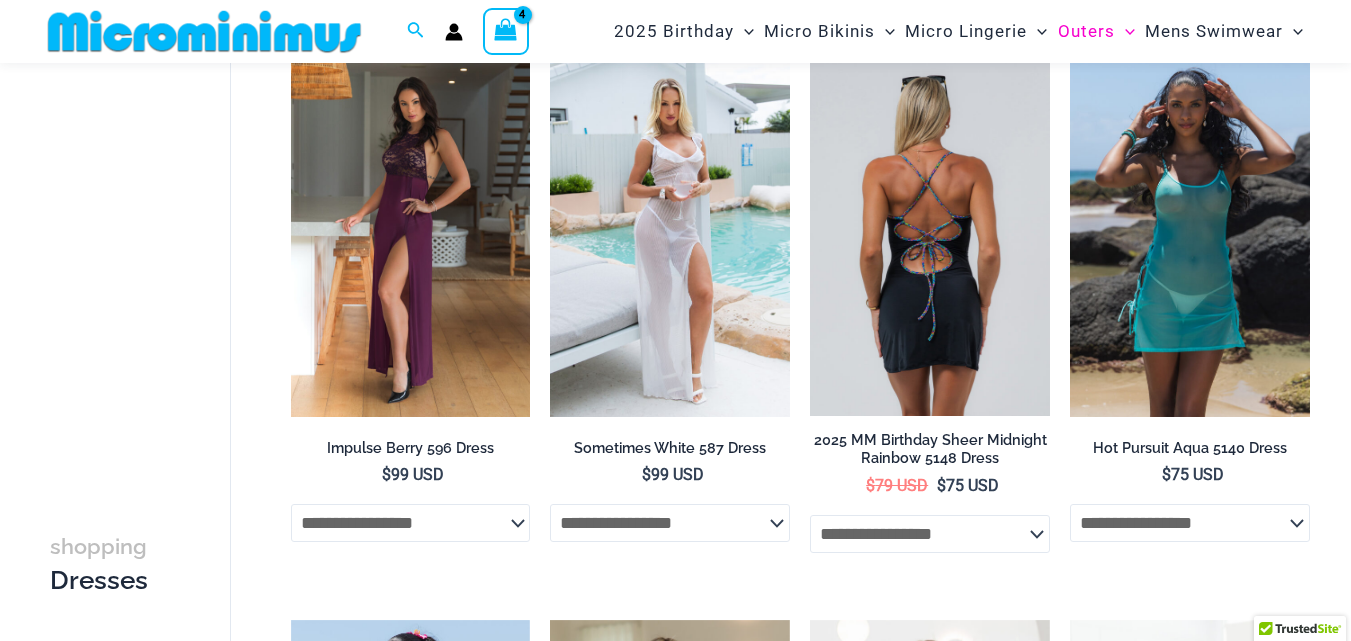 click on "**********" 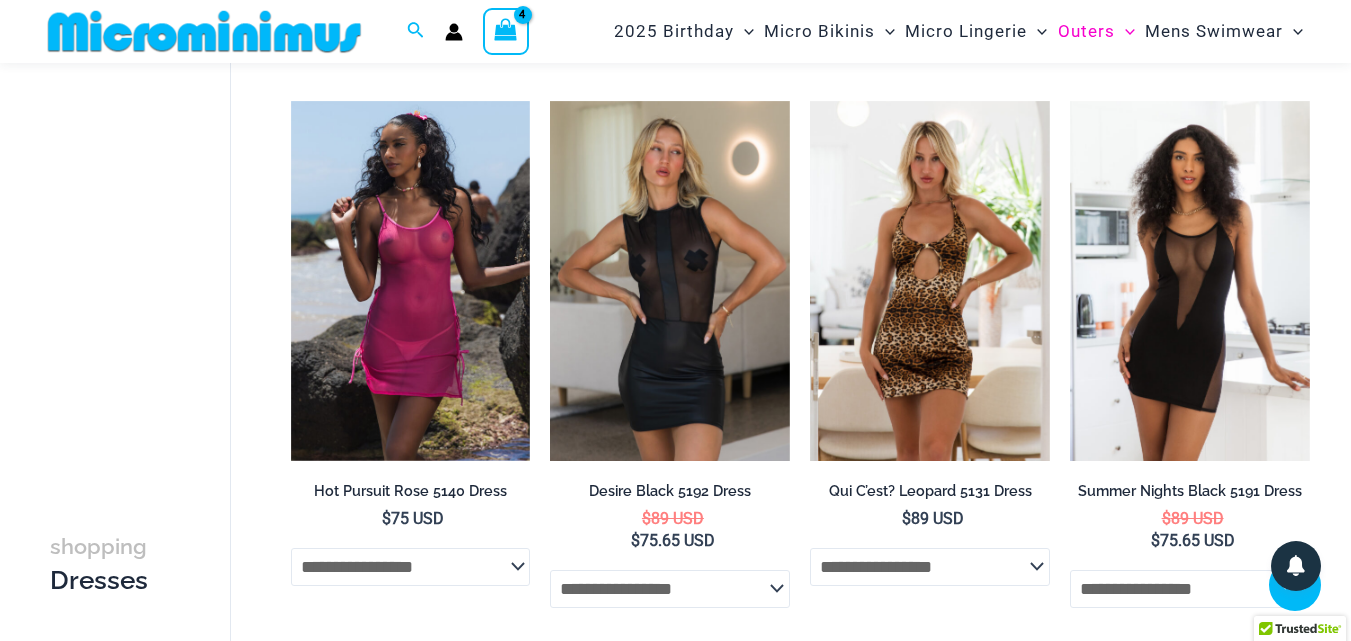 scroll, scrollTop: 696, scrollLeft: 0, axis: vertical 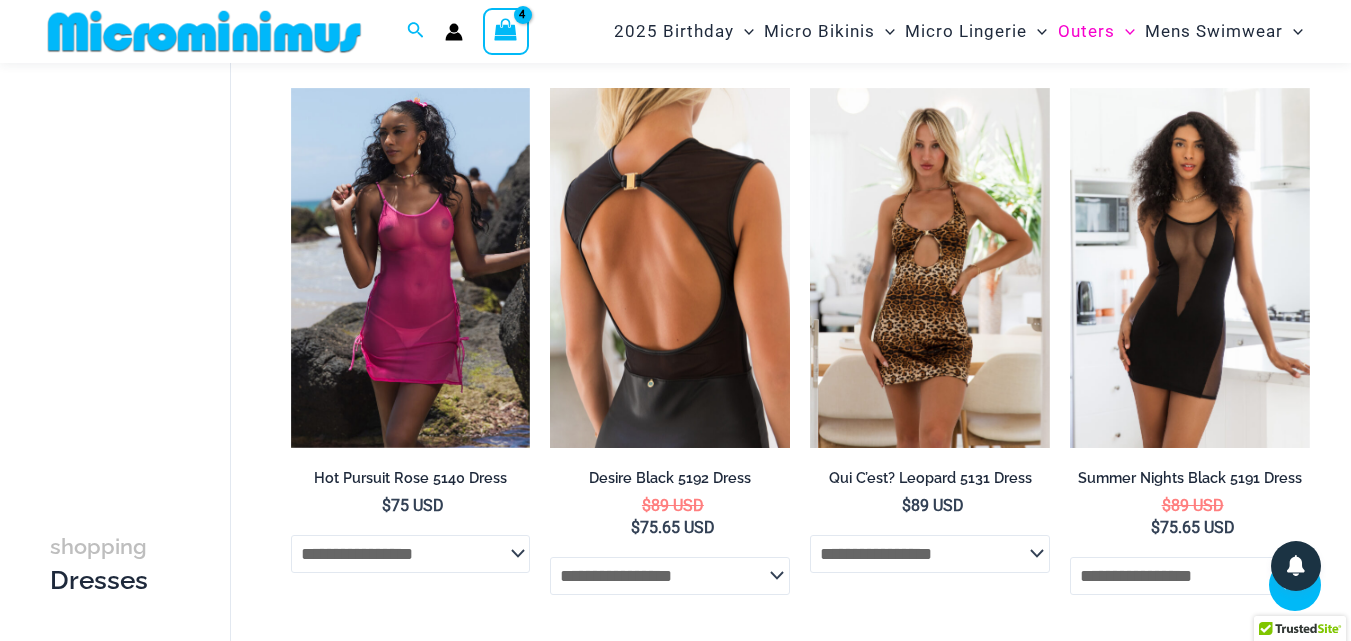 click on "**********" 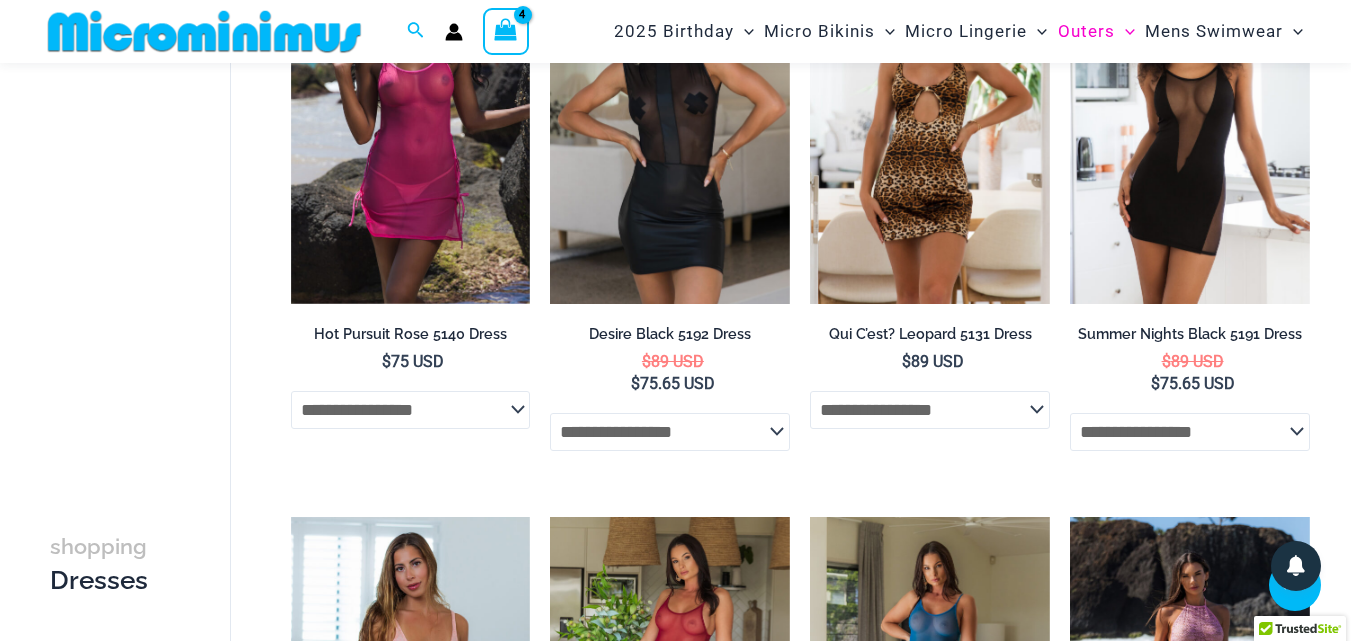 scroll, scrollTop: 843, scrollLeft: 0, axis: vertical 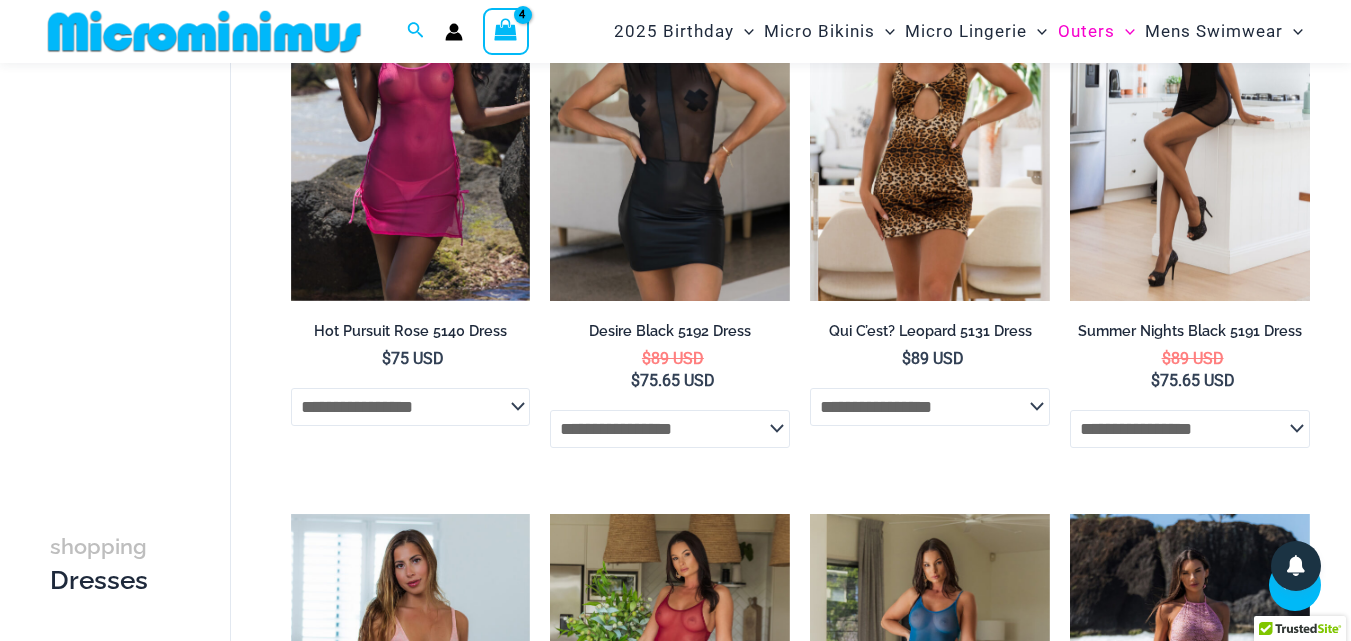 click on "**********" 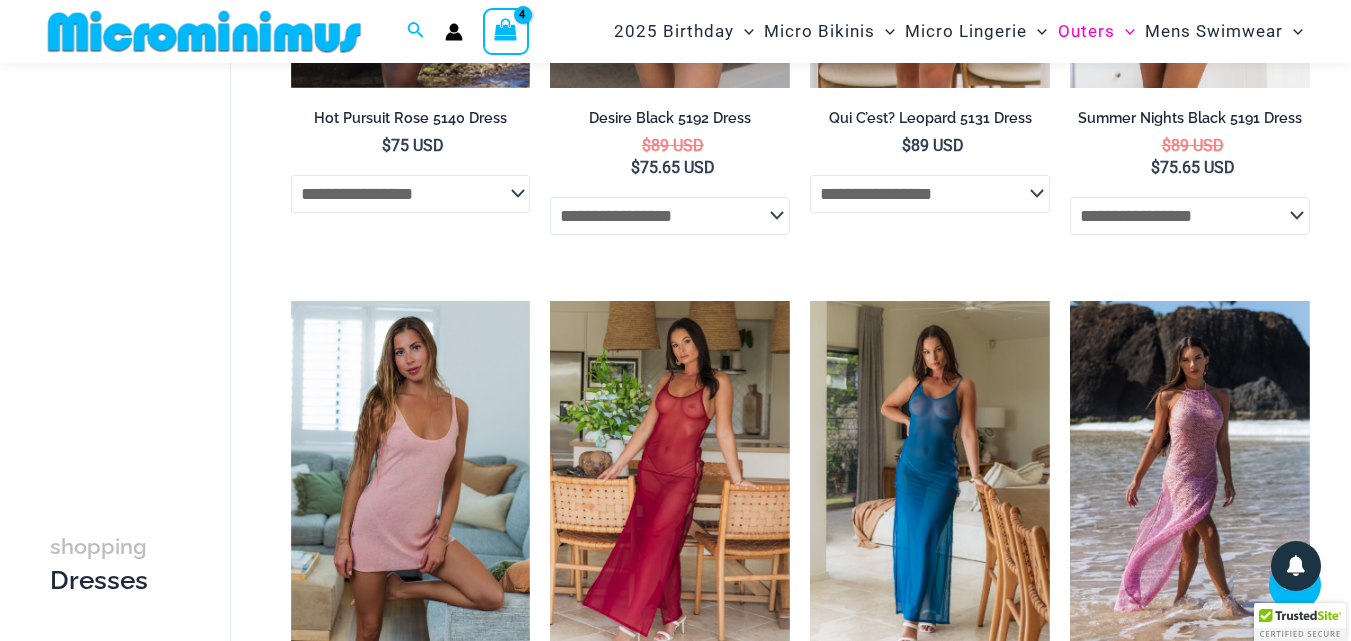 scroll, scrollTop: 1109, scrollLeft: 0, axis: vertical 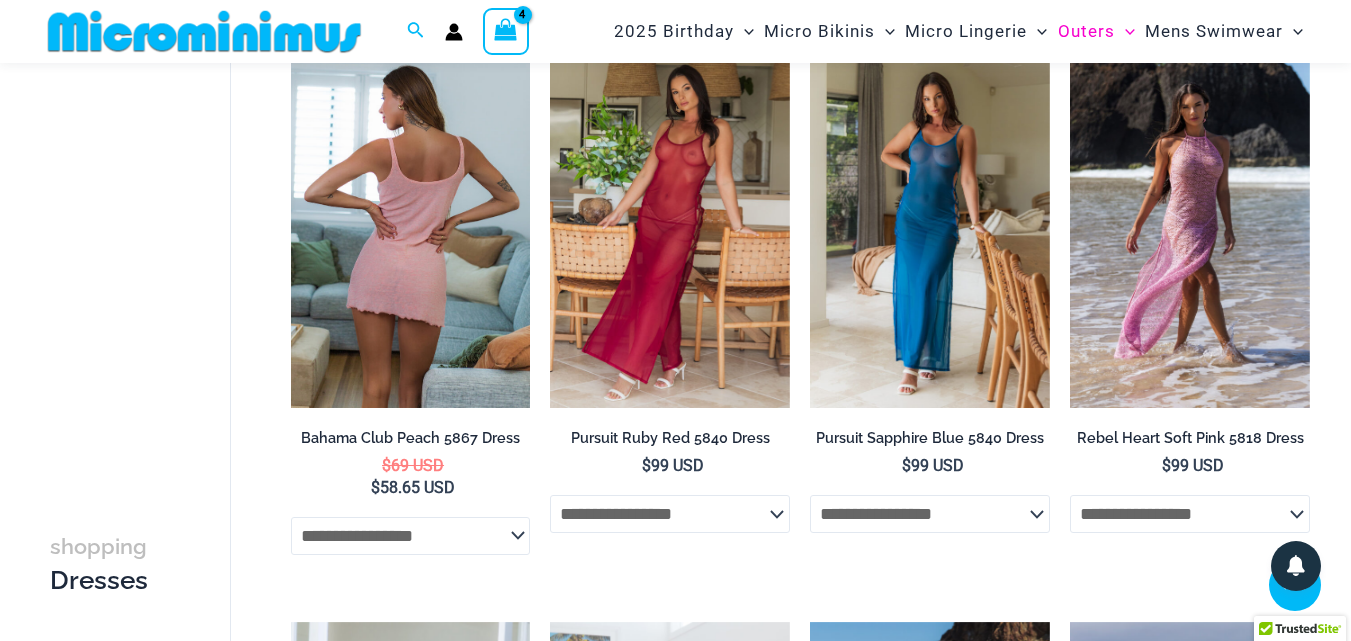 click on "**********" 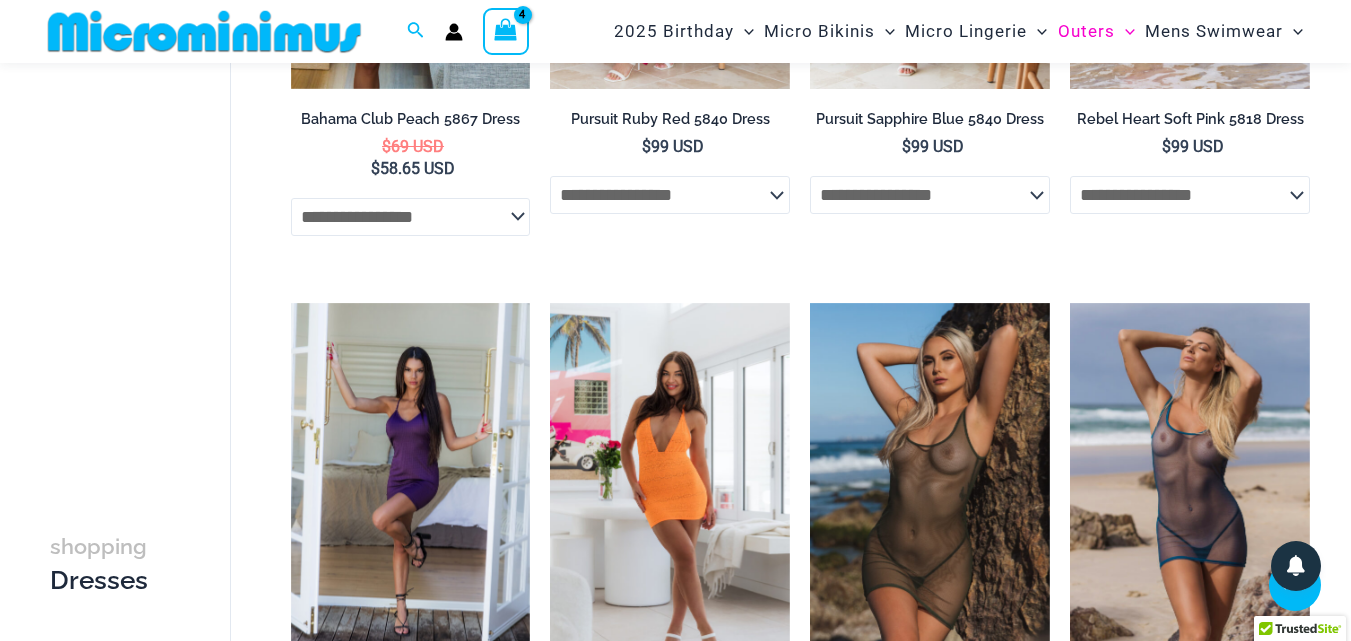 scroll, scrollTop: 1708, scrollLeft: 0, axis: vertical 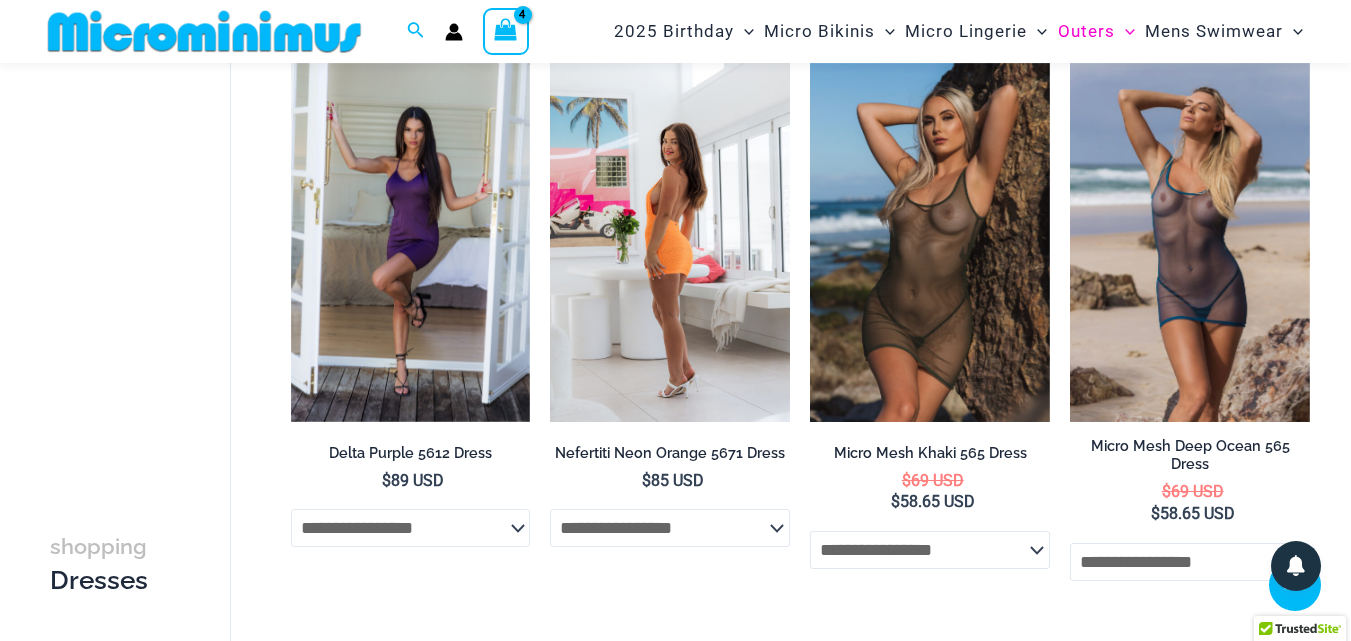 click on "**********" 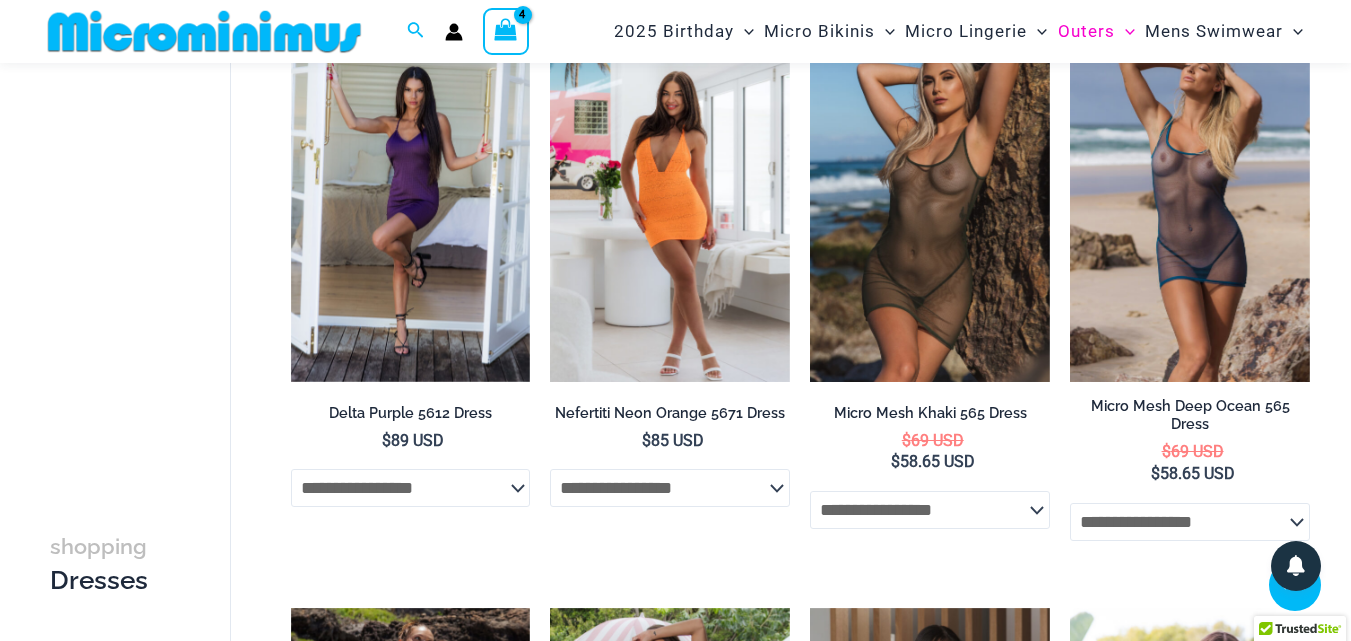 scroll, scrollTop: 1961, scrollLeft: 0, axis: vertical 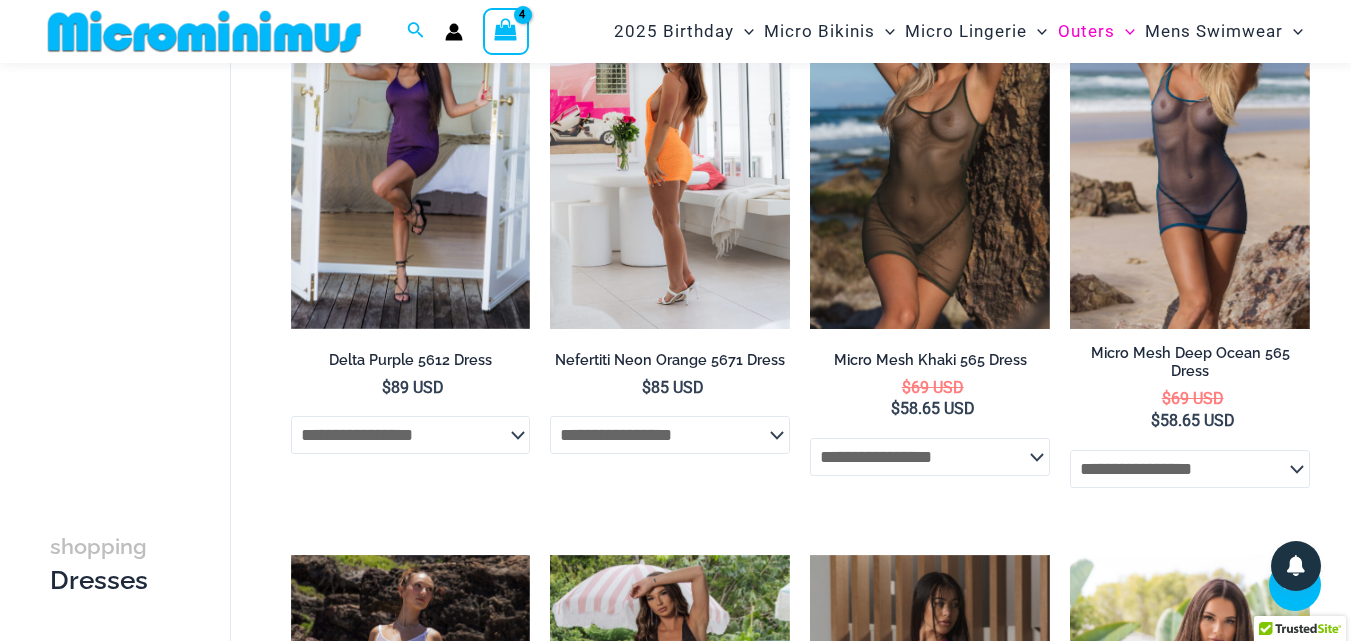 click on "**********" 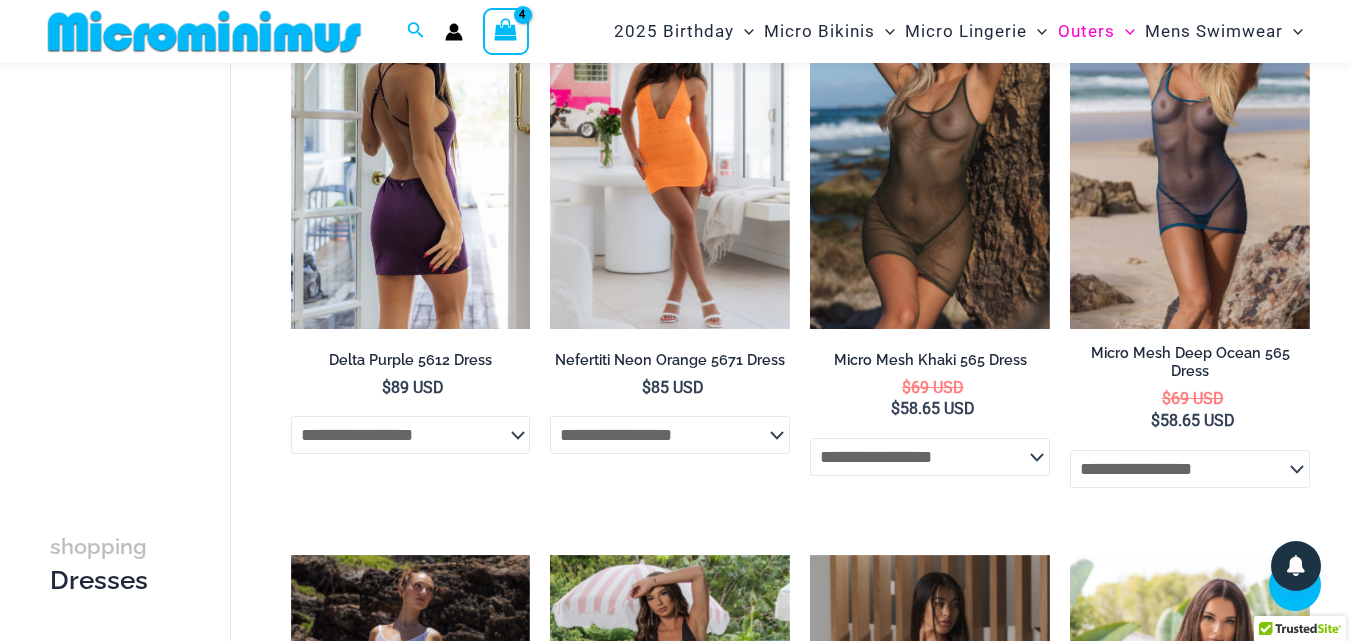 click on "**********" 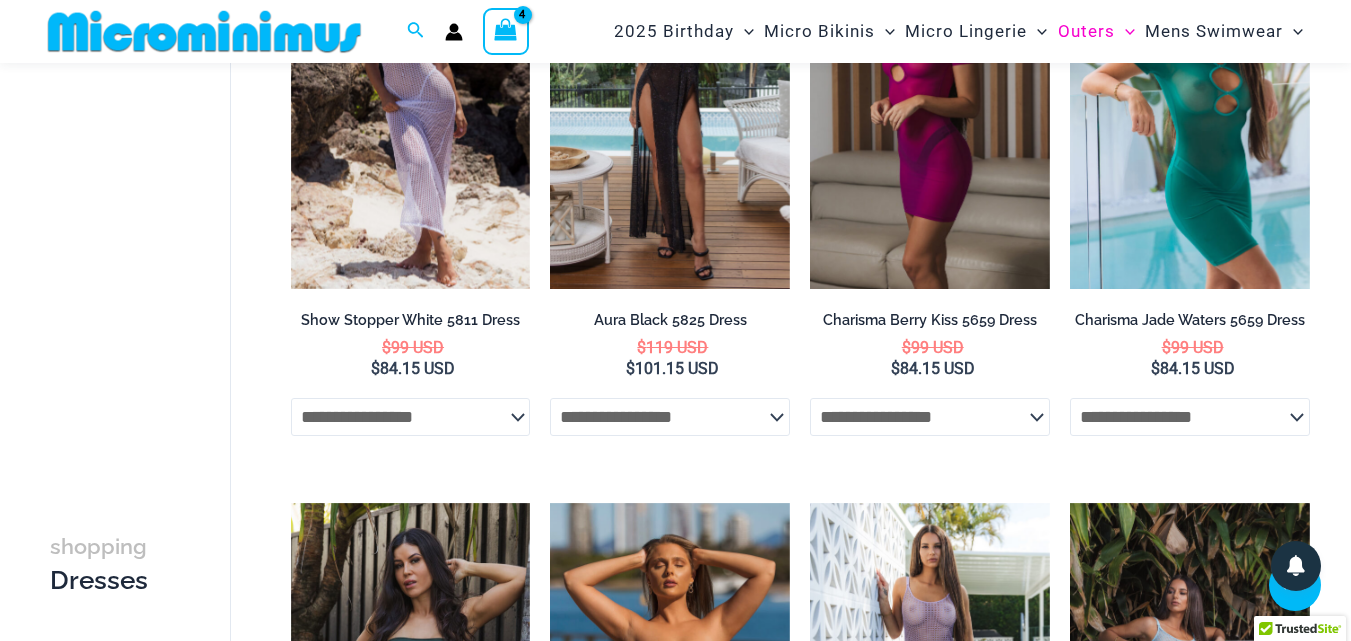 scroll, scrollTop: 2600, scrollLeft: 0, axis: vertical 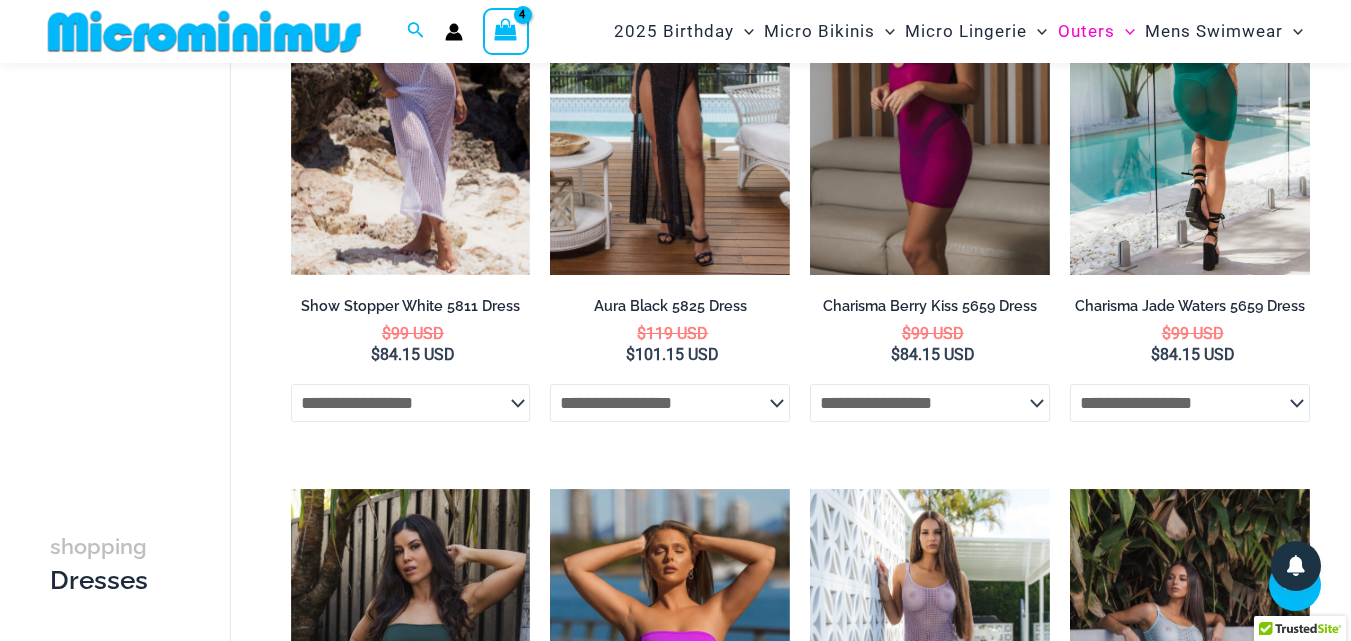 click on "**********" 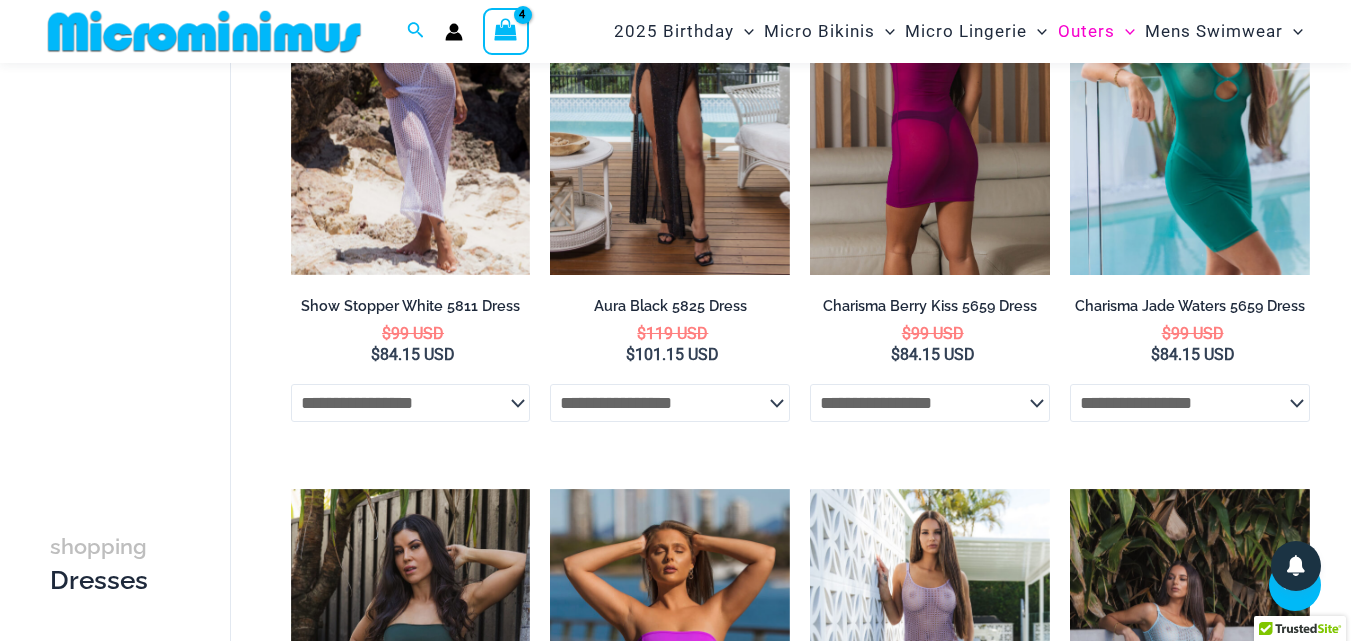 click on "**********" 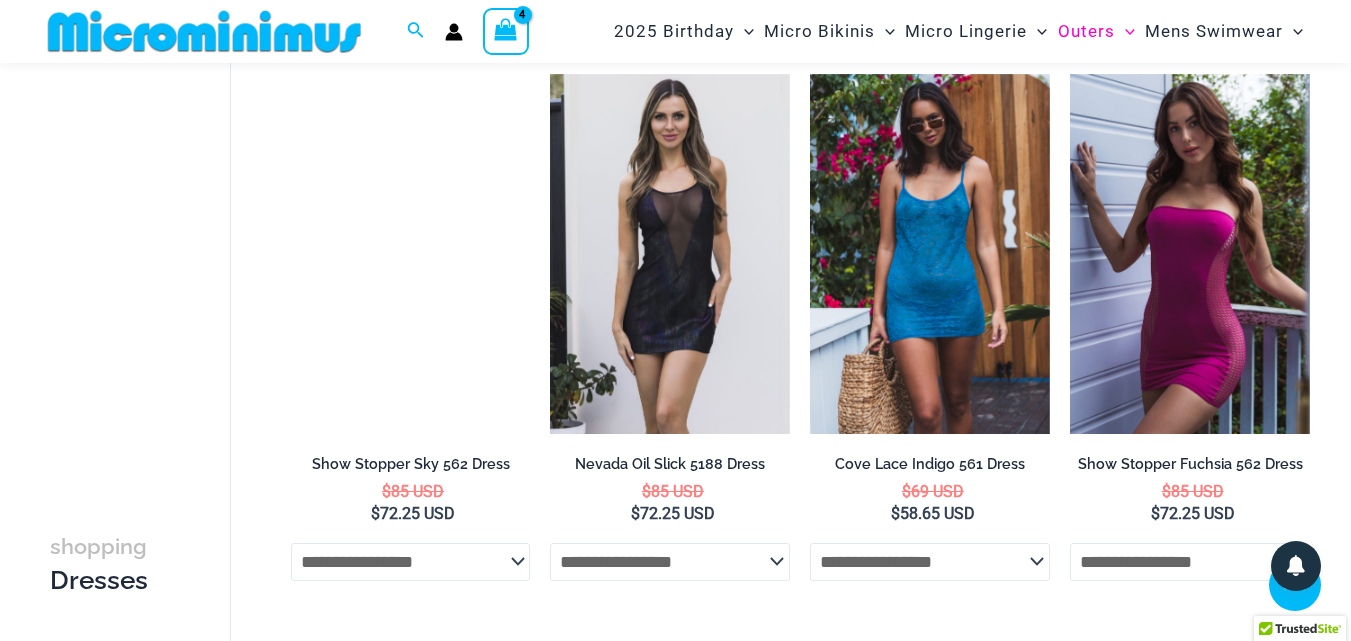 scroll, scrollTop: 3640, scrollLeft: 0, axis: vertical 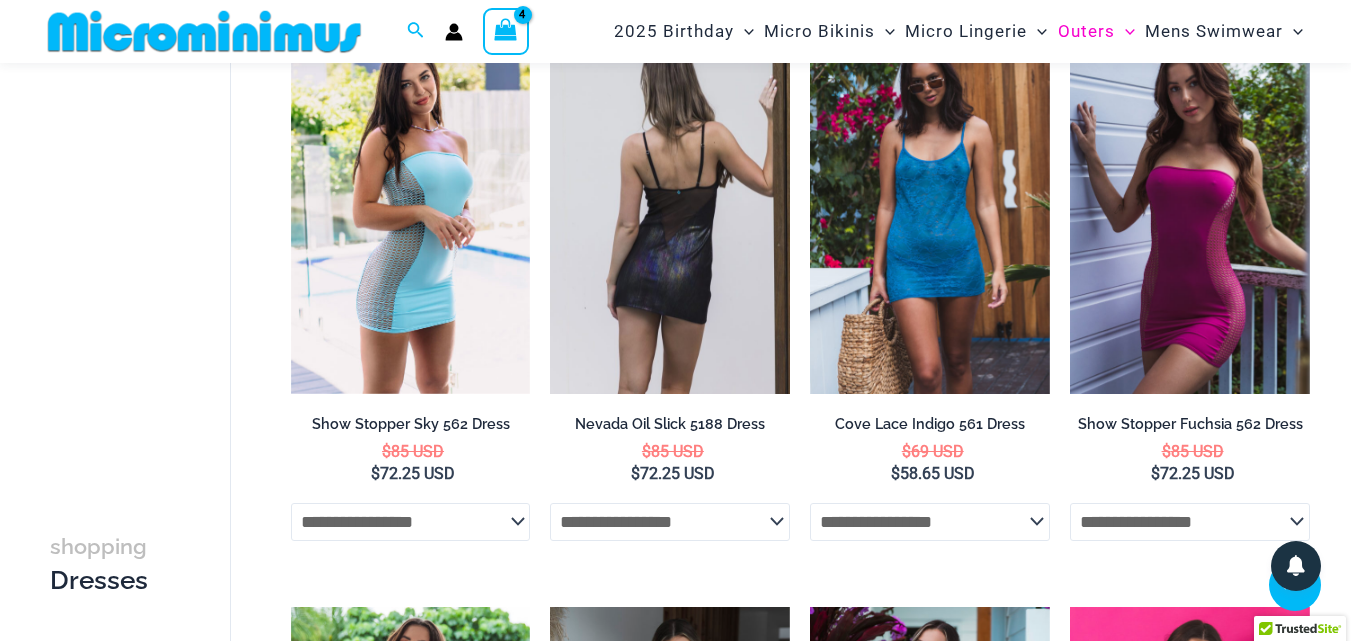 click on "**********" 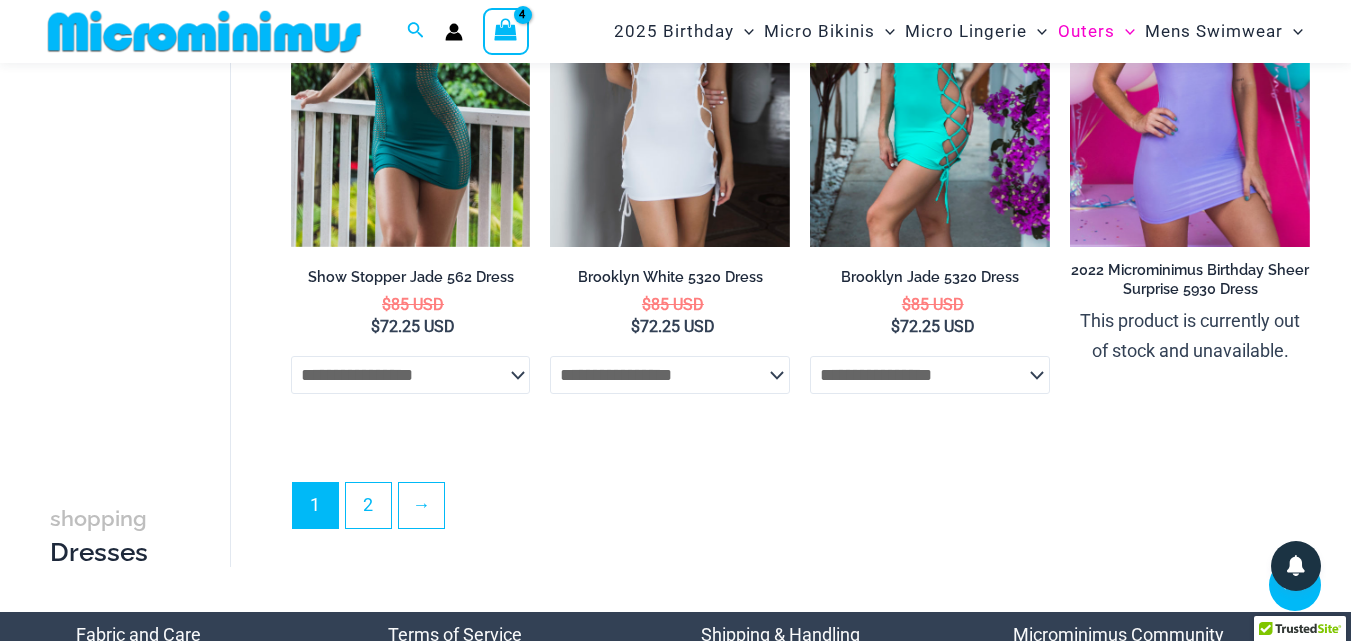 scroll, scrollTop: 3800, scrollLeft: 0, axis: vertical 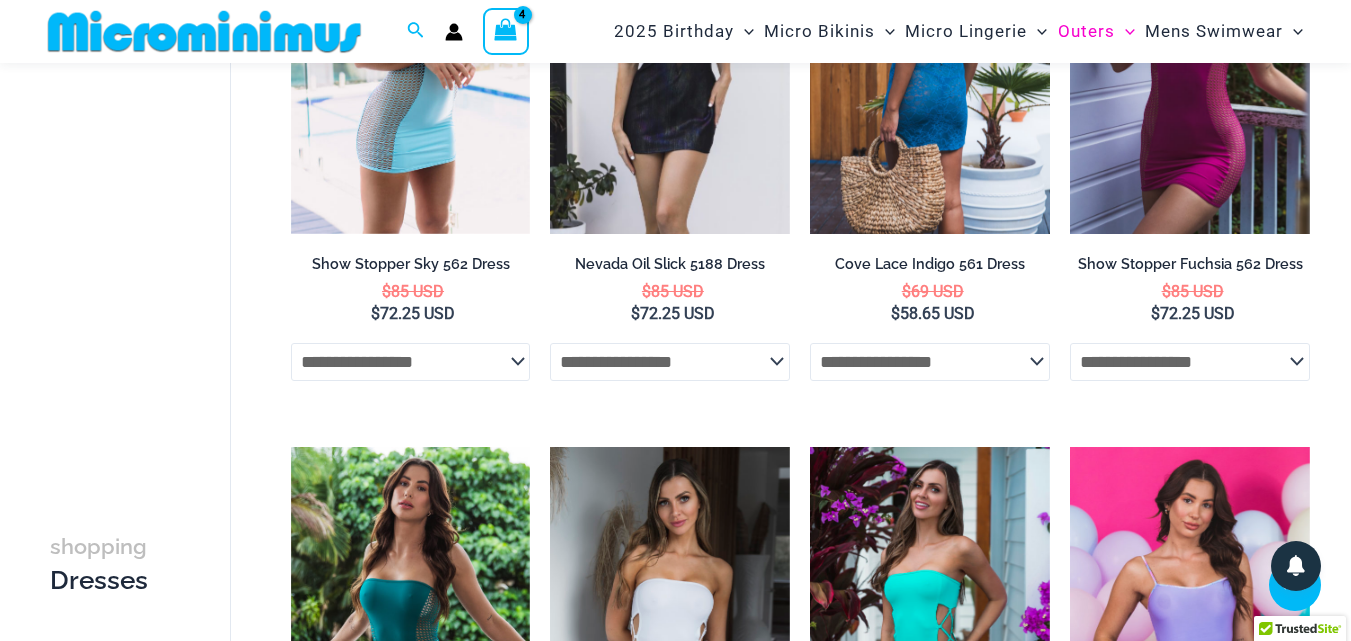 click on "**********" 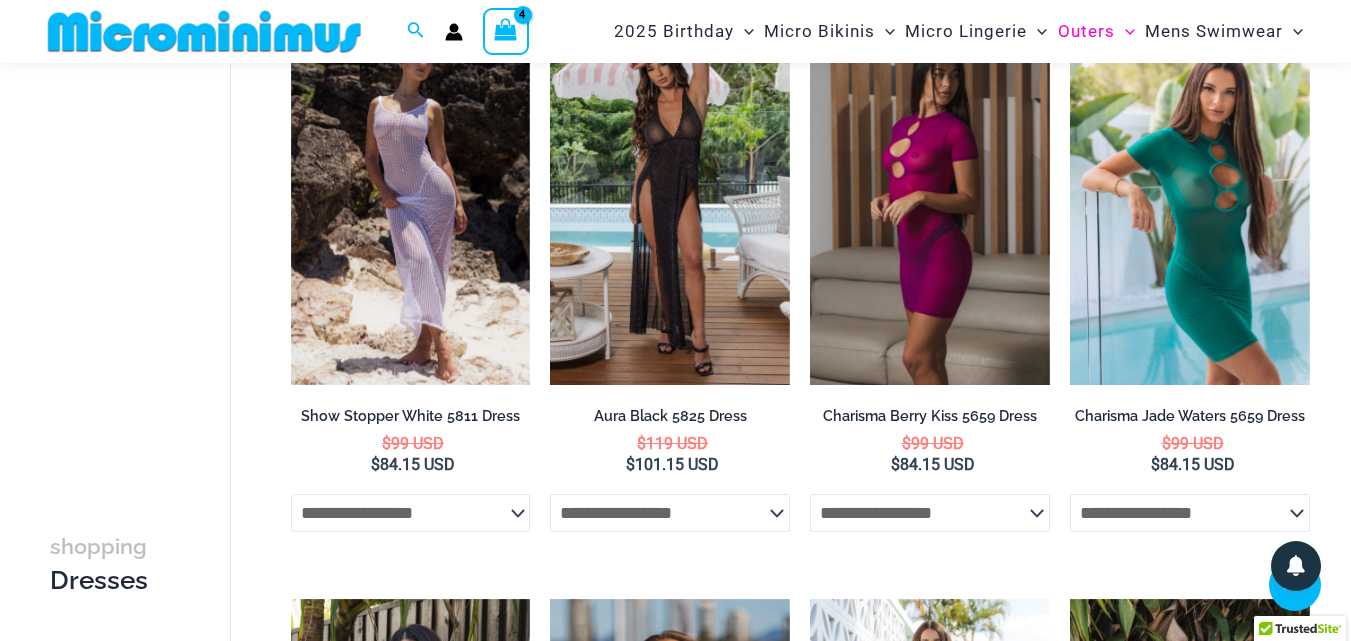 scroll, scrollTop: 2520, scrollLeft: 0, axis: vertical 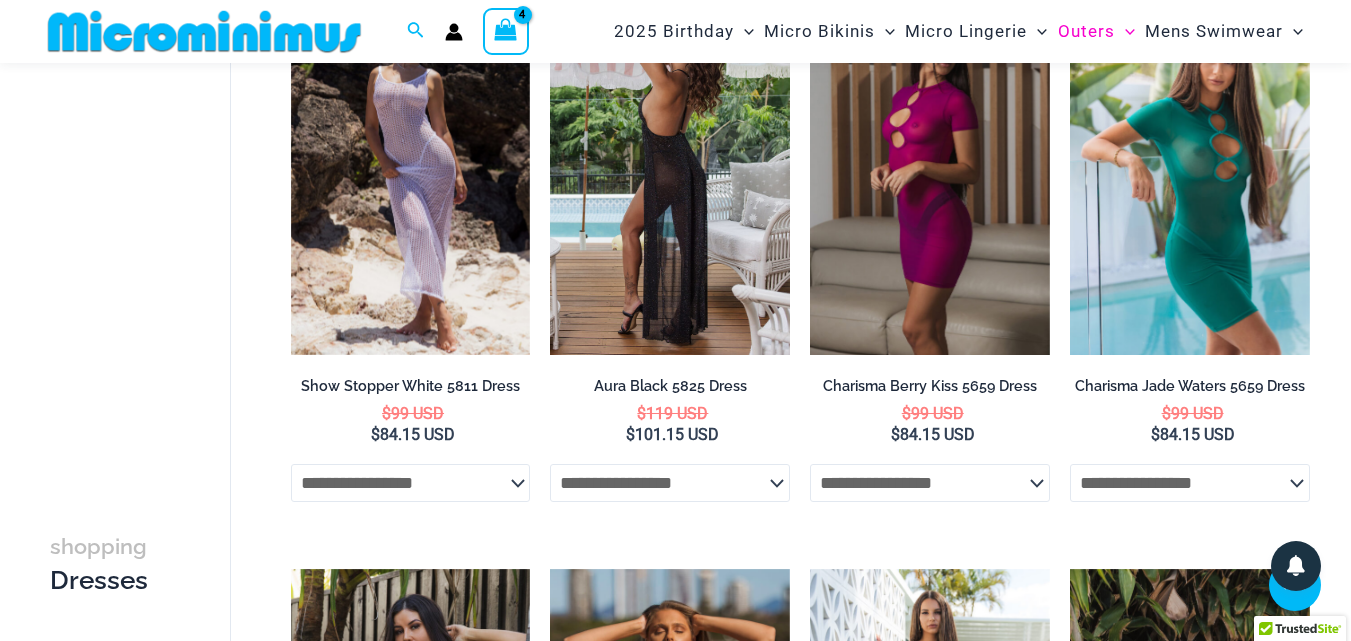 click on "**********" 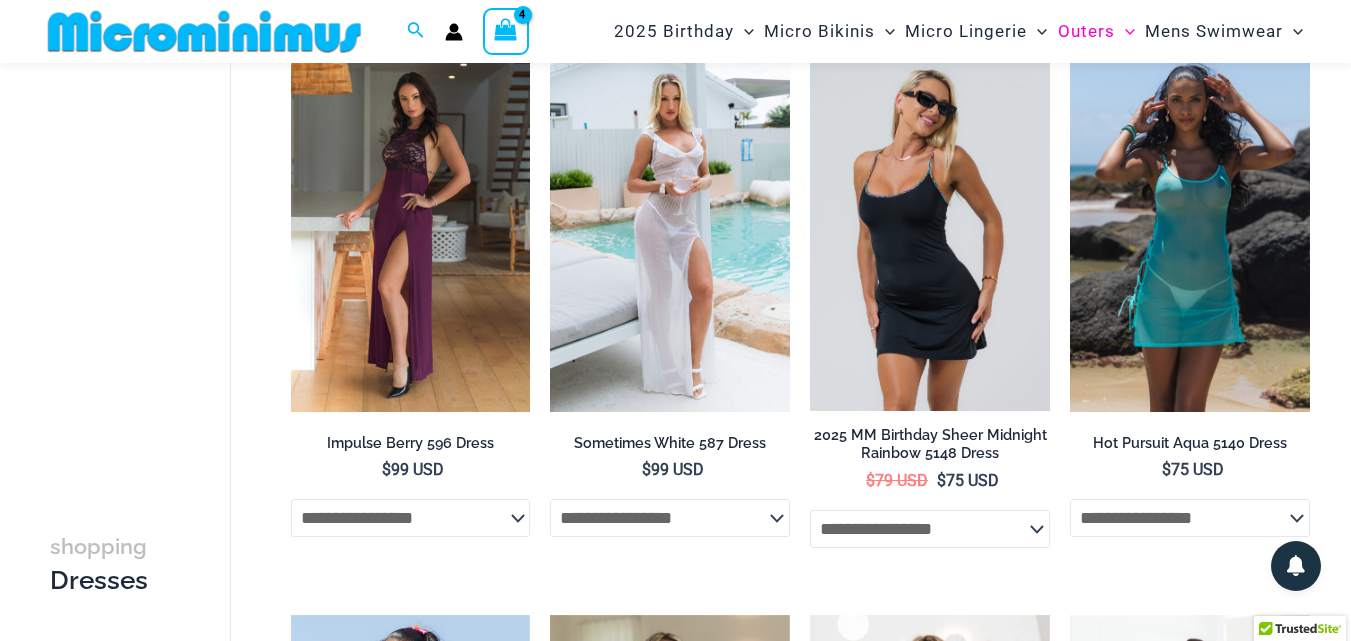 scroll, scrollTop: 192, scrollLeft: 0, axis: vertical 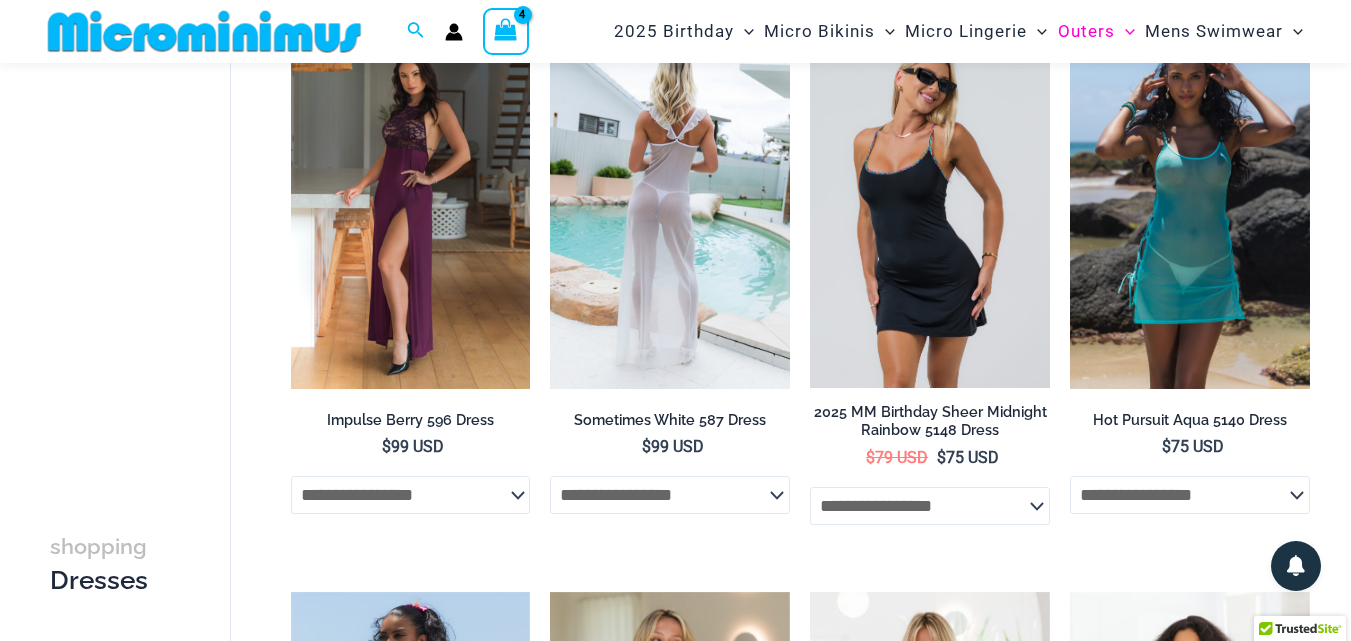 click on "**********" 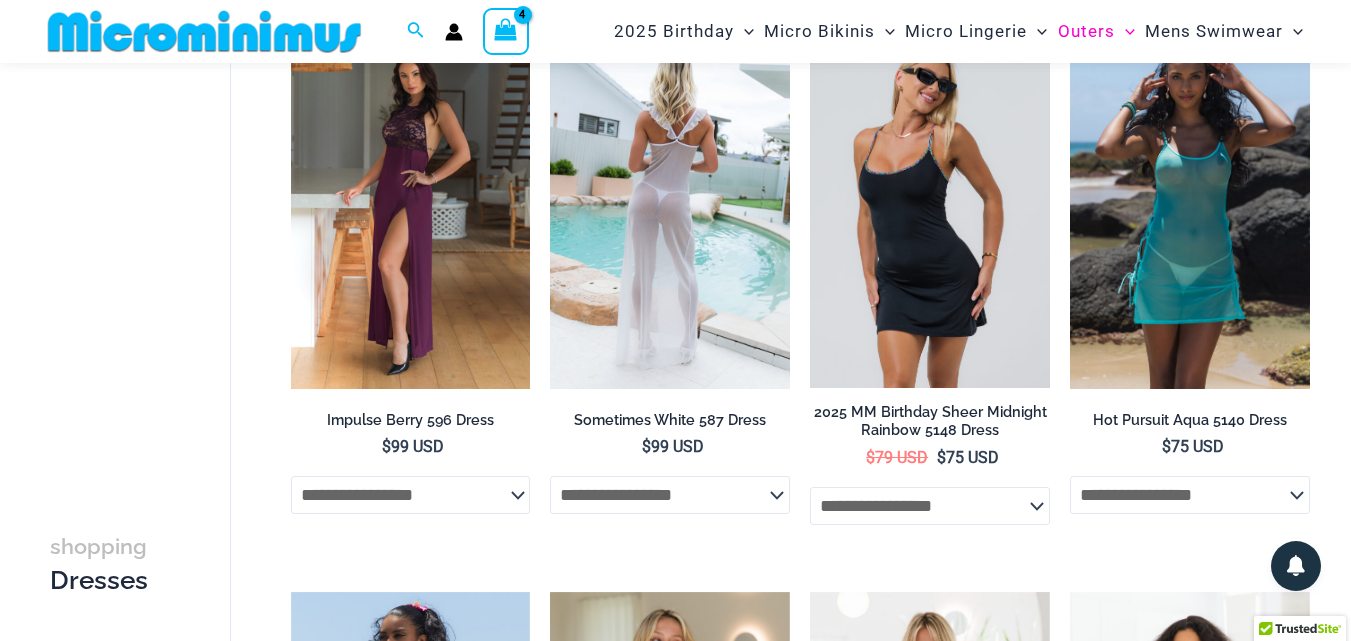 click at bounding box center [670, 209] 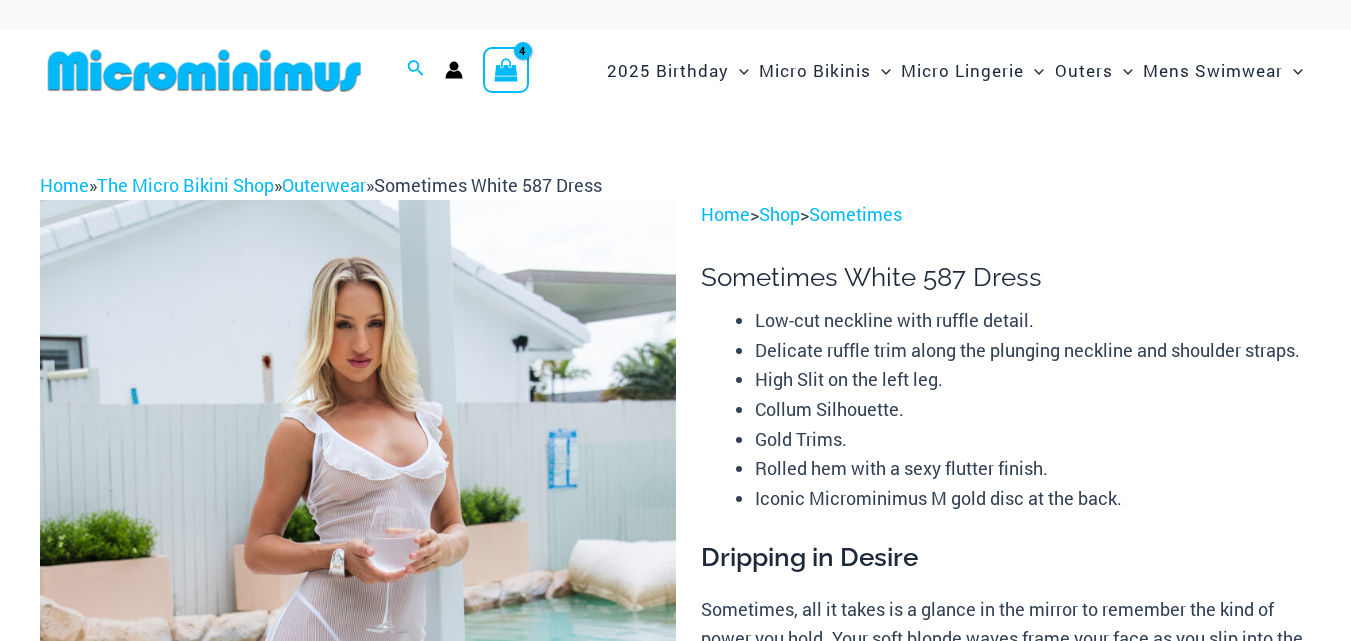 scroll, scrollTop: 0, scrollLeft: 0, axis: both 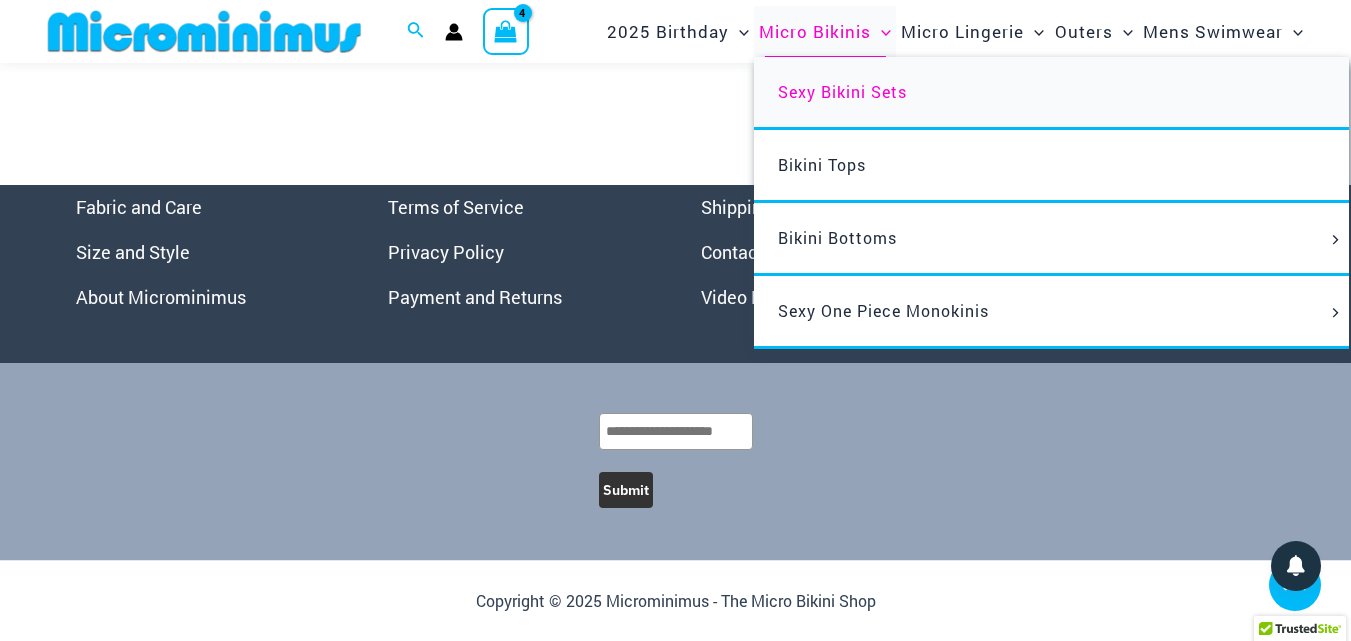 click on "Sexy Bikini Sets" at bounding box center (842, 91) 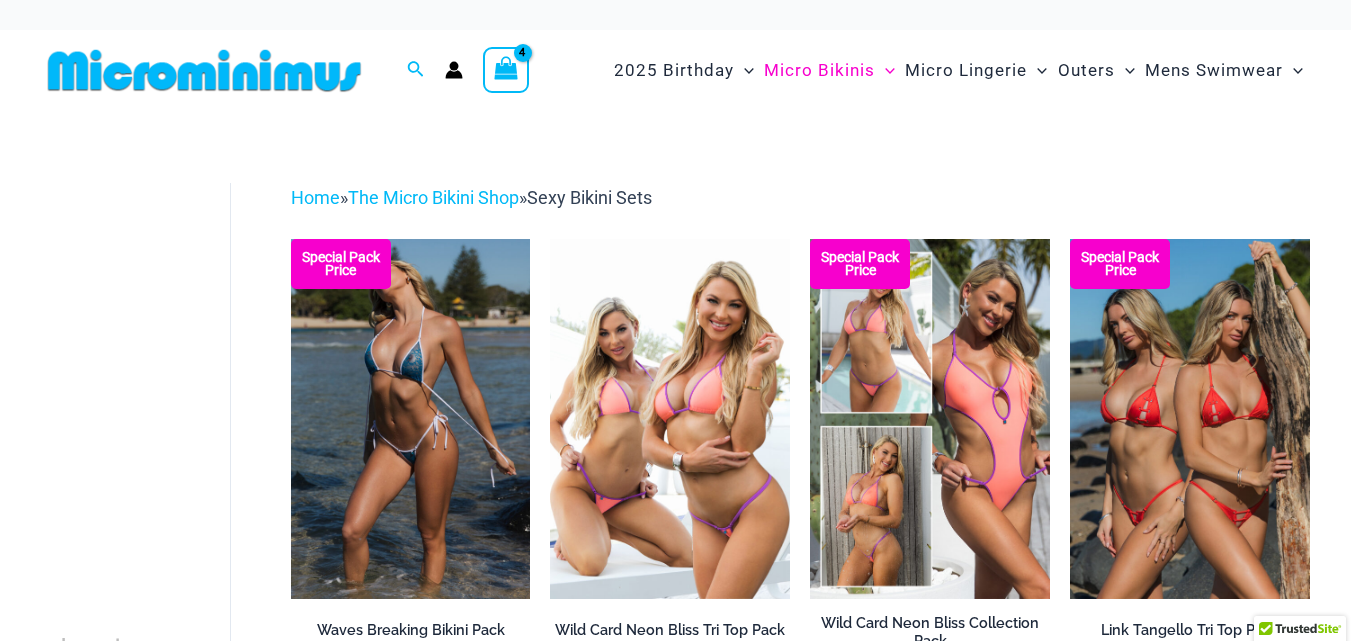 scroll, scrollTop: 0, scrollLeft: 0, axis: both 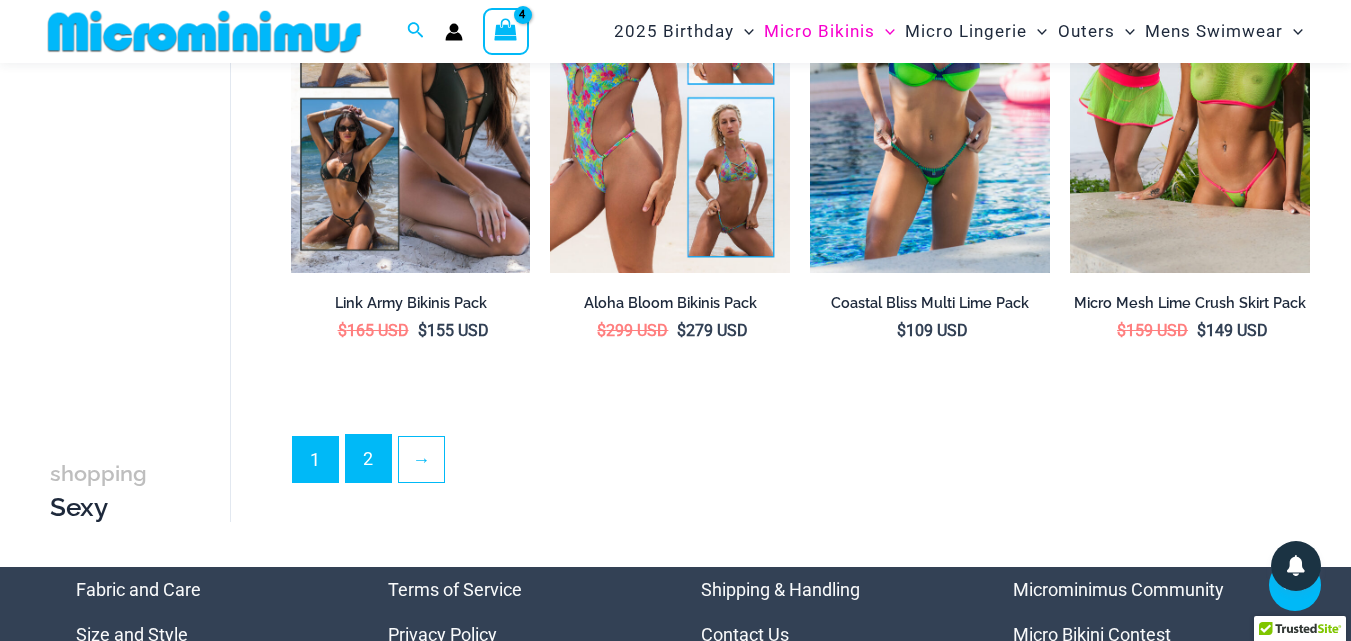 click on "2" at bounding box center [368, 458] 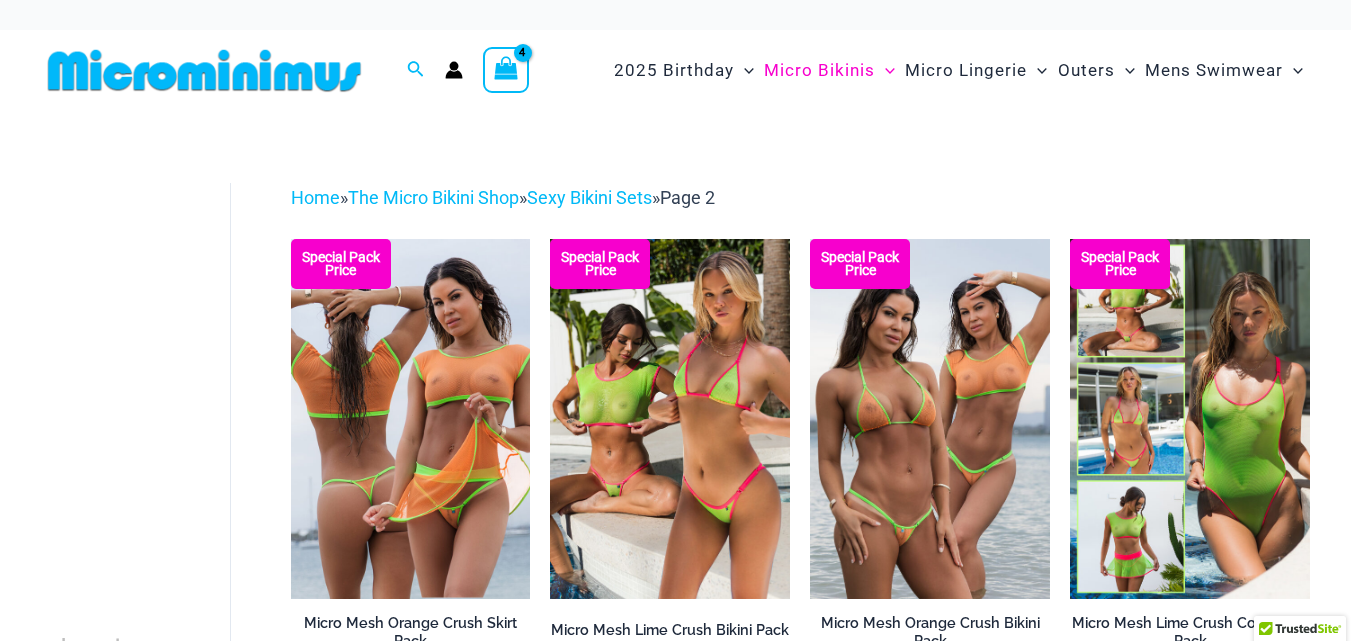 scroll, scrollTop: 0, scrollLeft: 0, axis: both 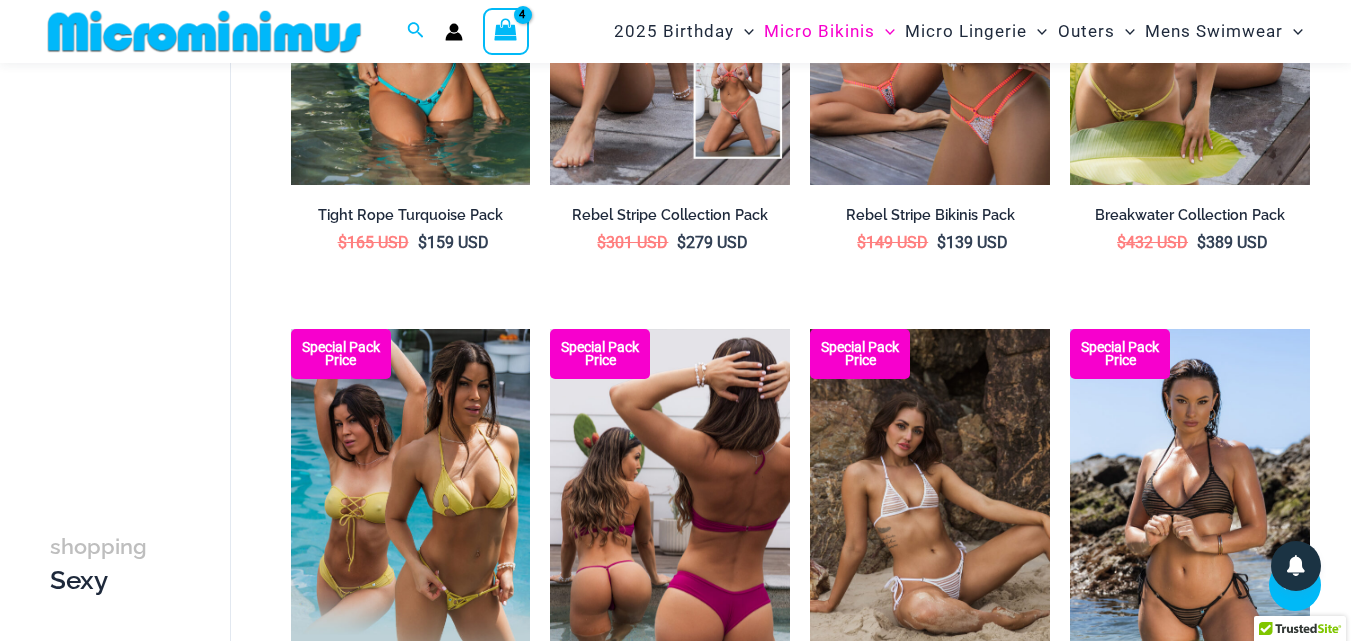 click at bounding box center (670, 509) 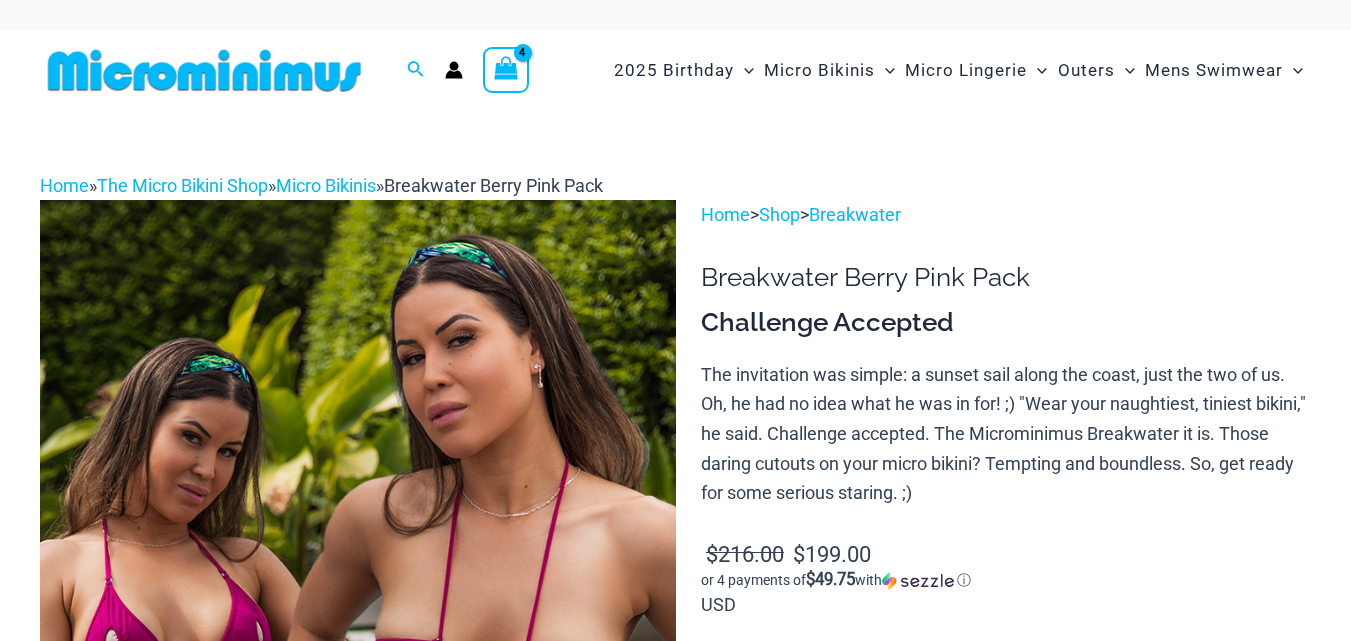 scroll, scrollTop: 0, scrollLeft: 0, axis: both 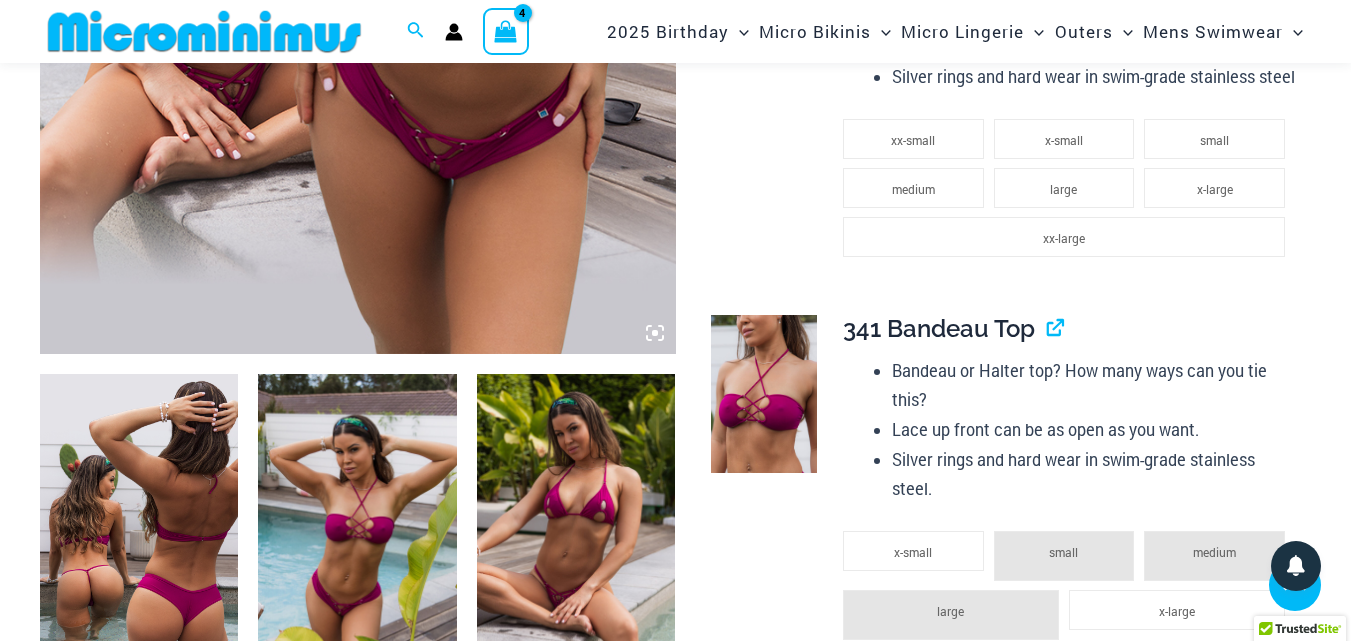click at bounding box center [139, 523] 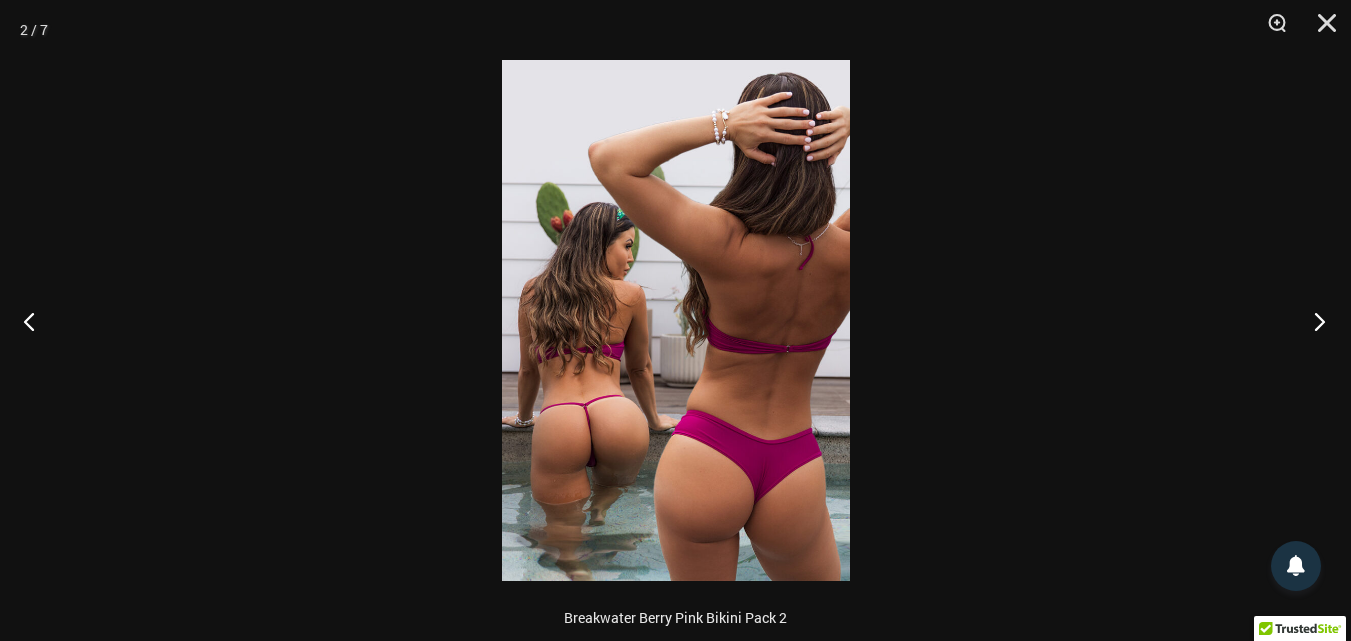 click at bounding box center [1313, 321] 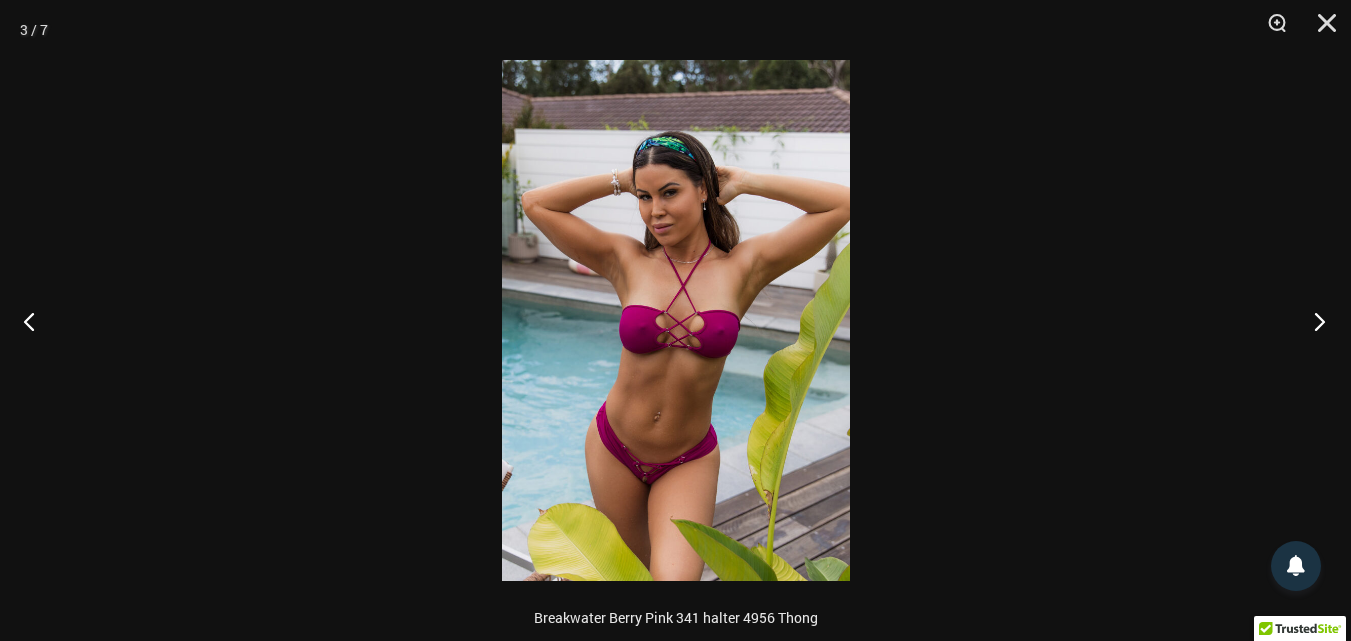 click at bounding box center (1313, 321) 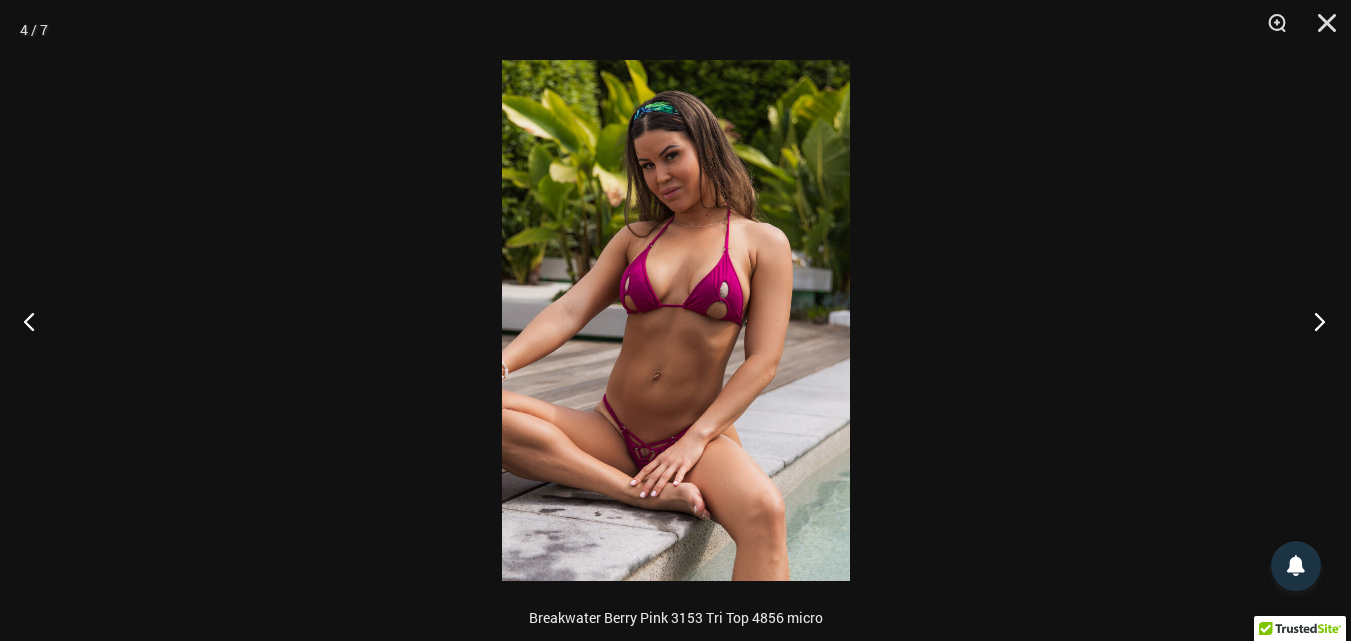 click at bounding box center (1313, 321) 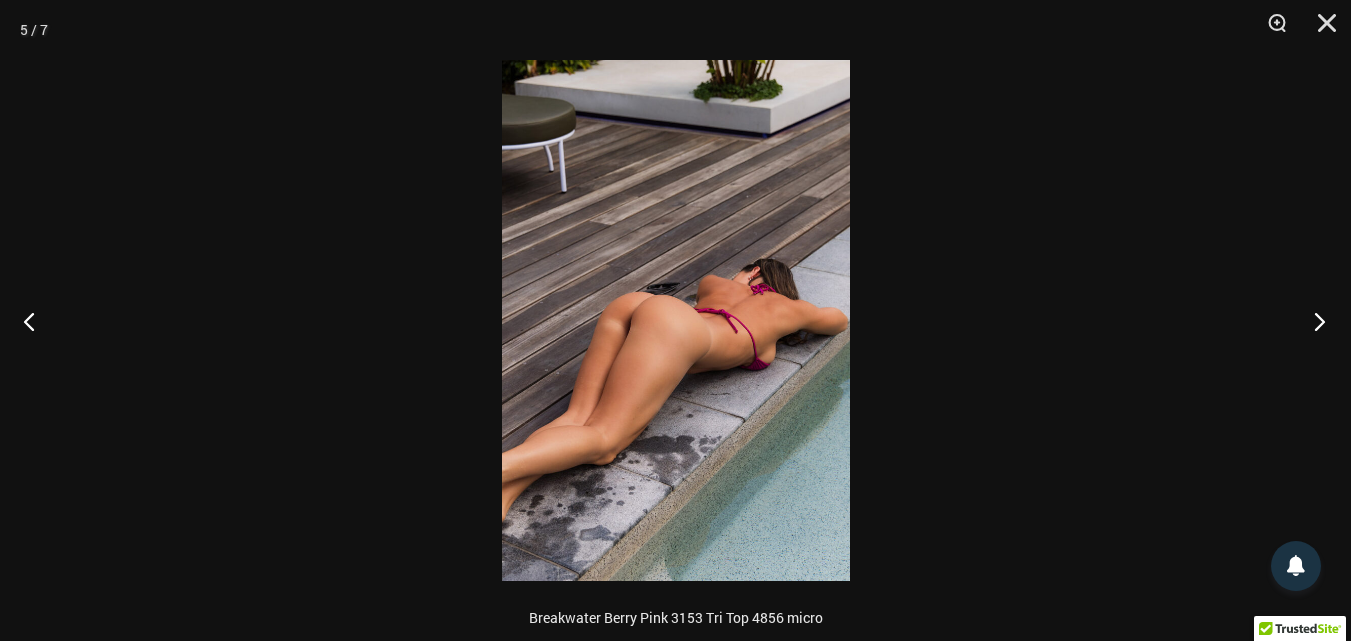 click at bounding box center (1313, 321) 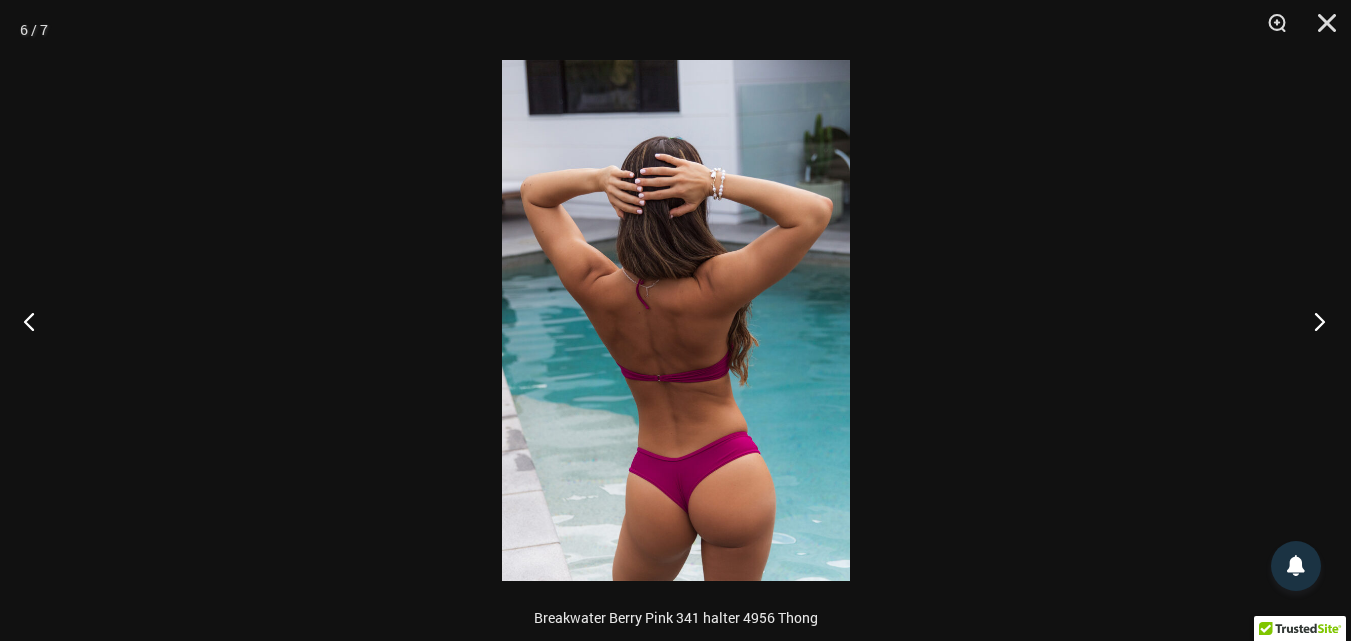 click at bounding box center [1313, 321] 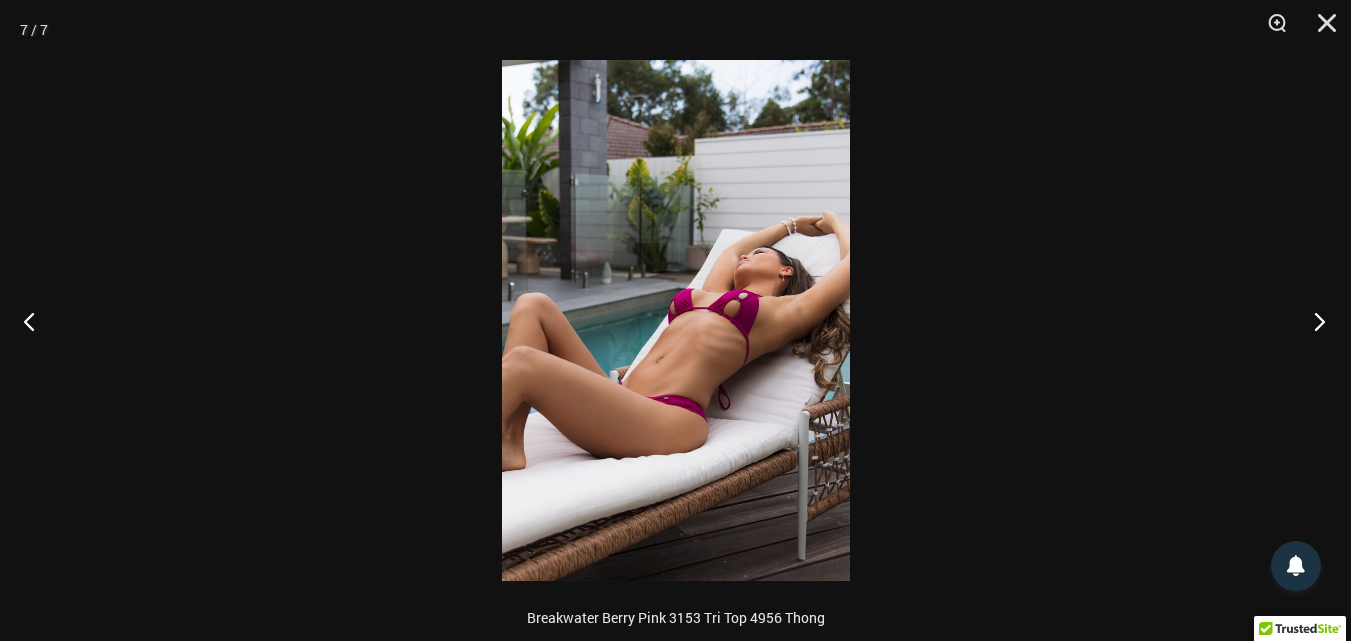 click at bounding box center (1313, 321) 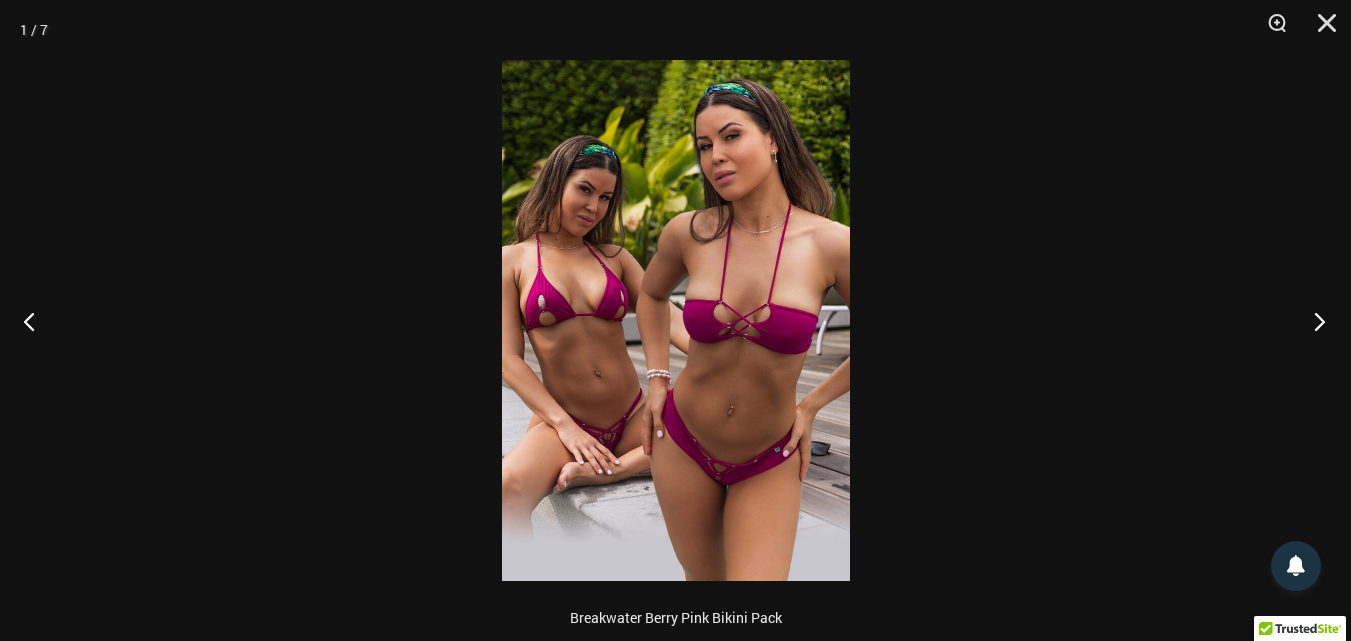 click at bounding box center (1313, 321) 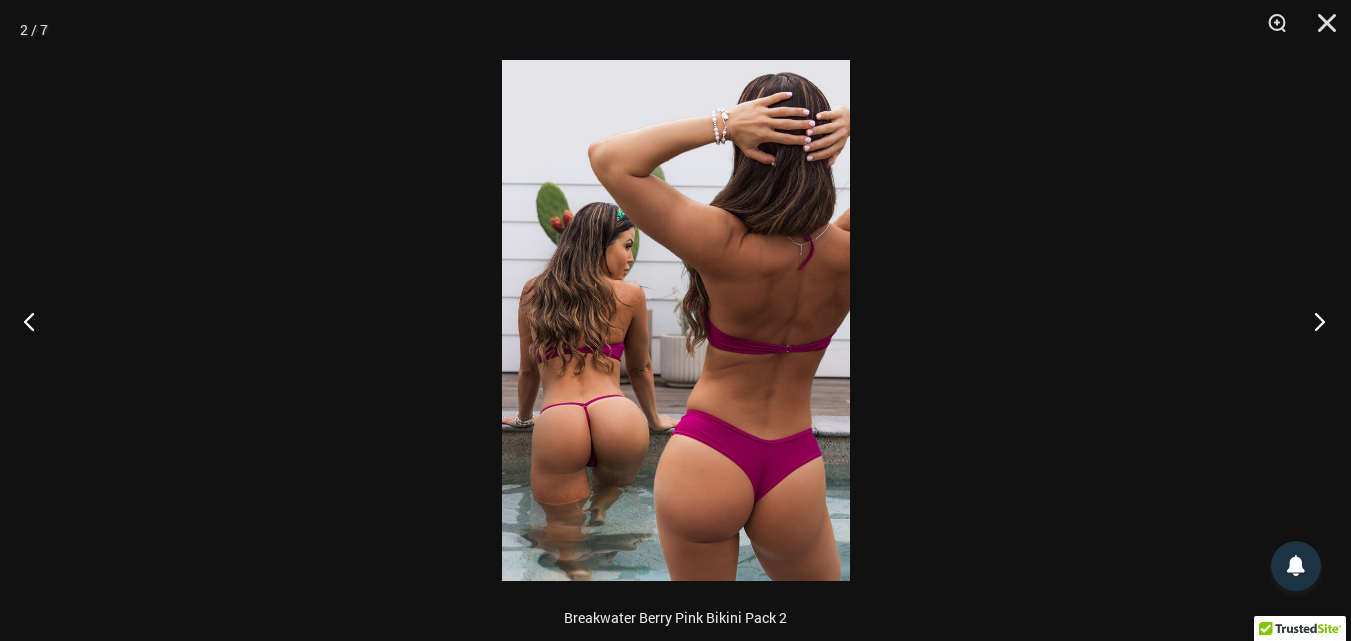 click at bounding box center [1313, 321] 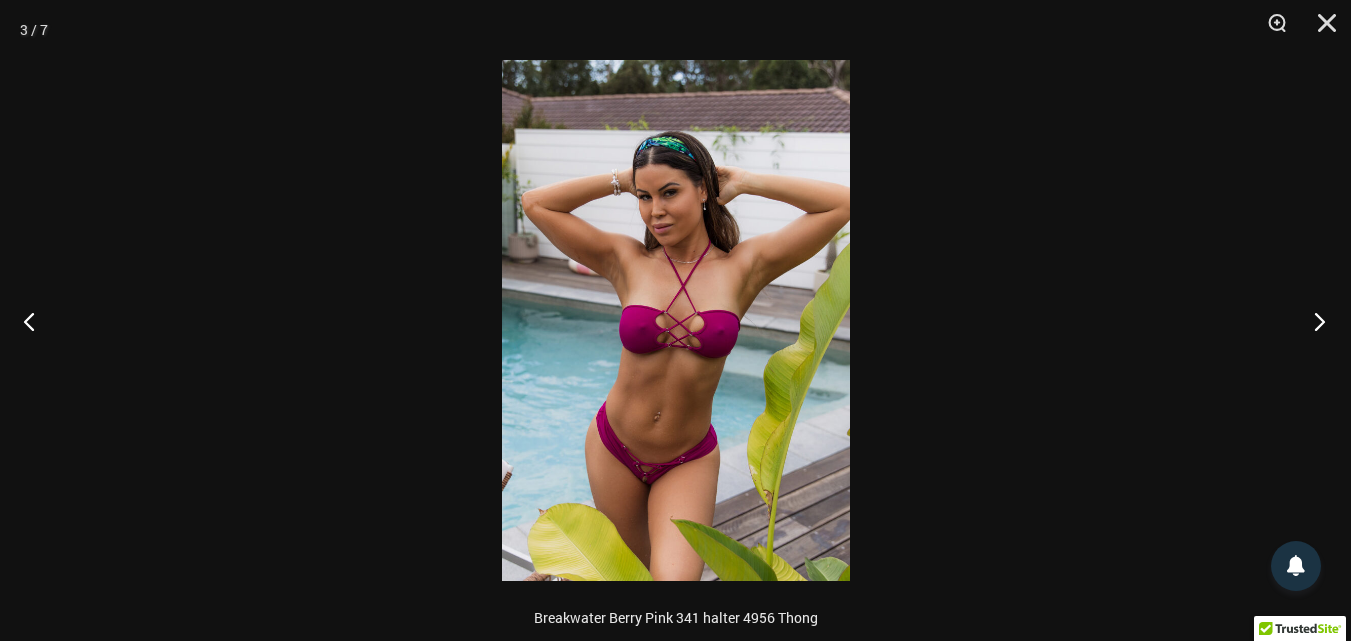 click at bounding box center [1313, 321] 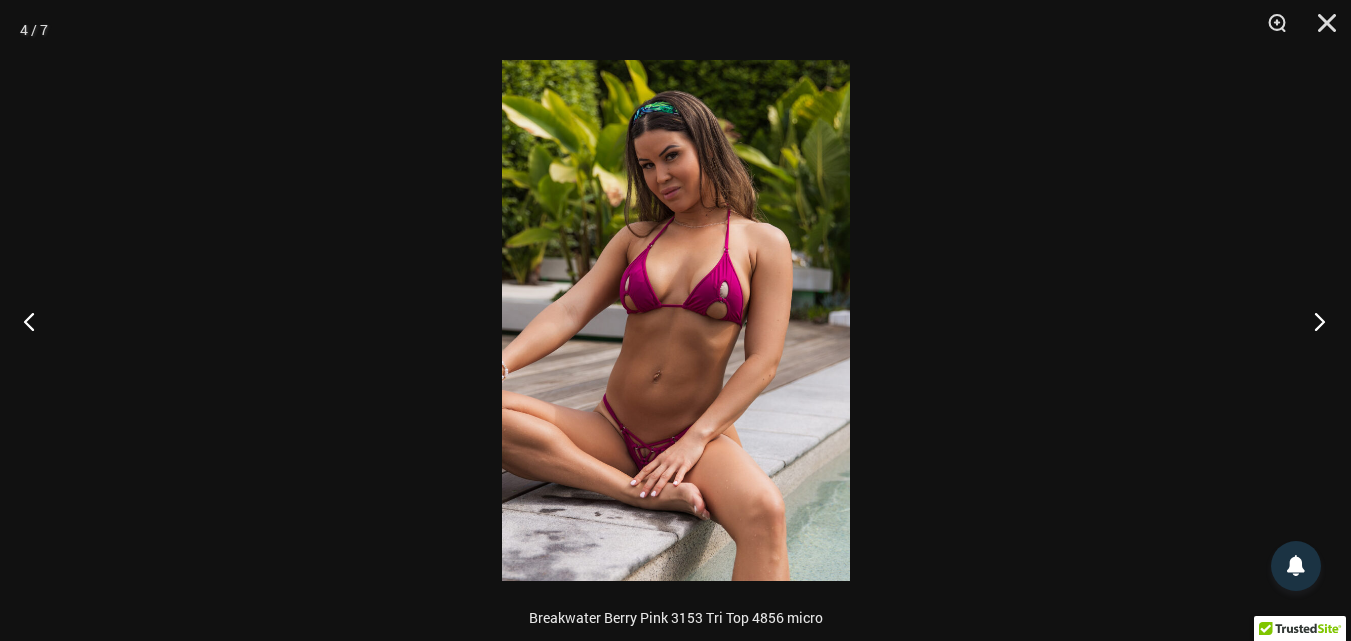 click at bounding box center (1313, 321) 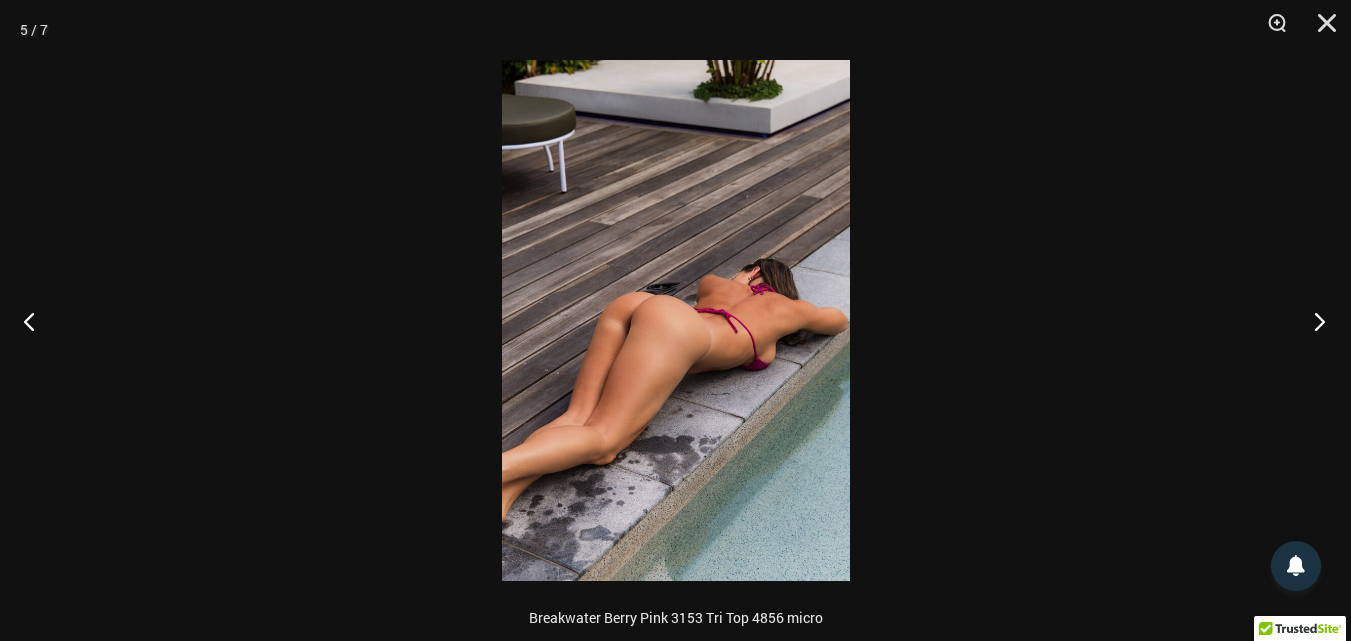 click at bounding box center (1313, 321) 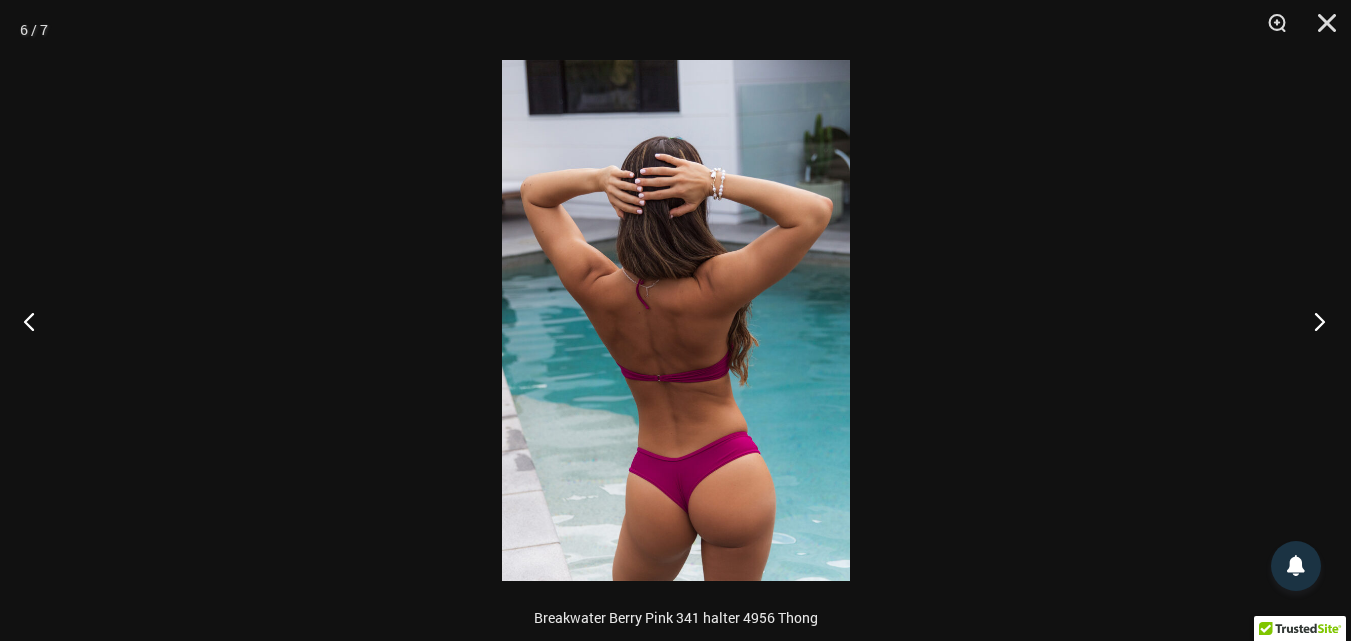 click at bounding box center [1313, 321] 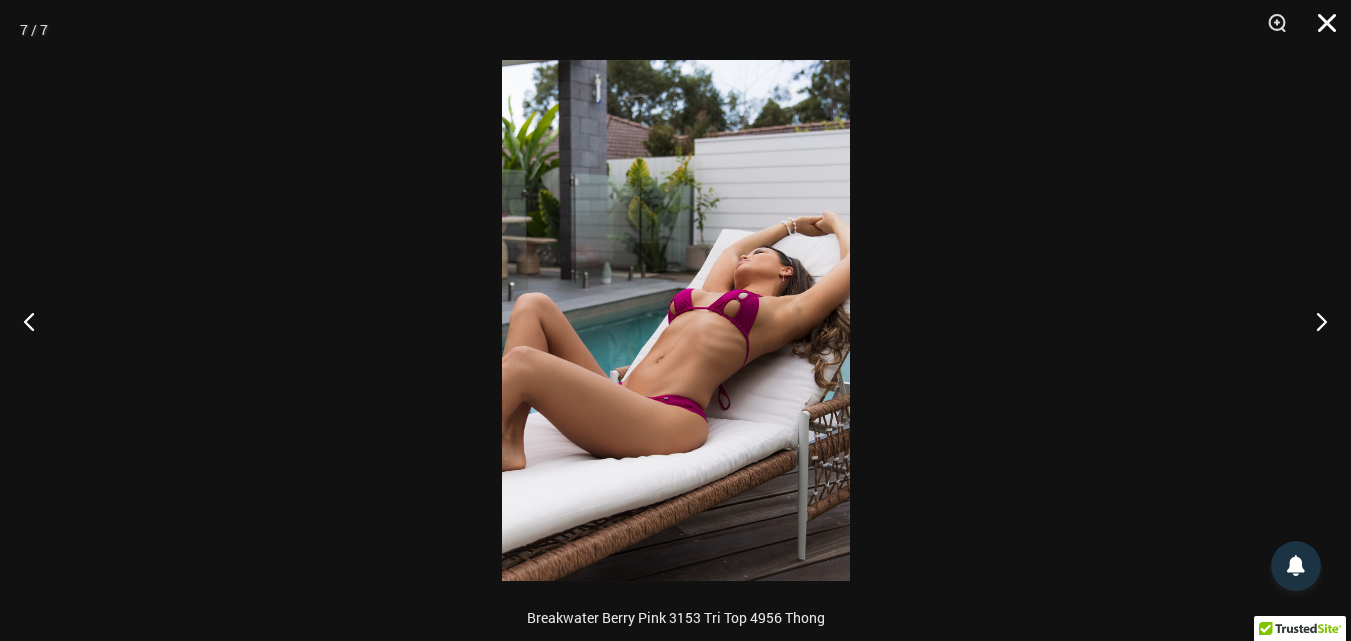 click at bounding box center (1320, 30) 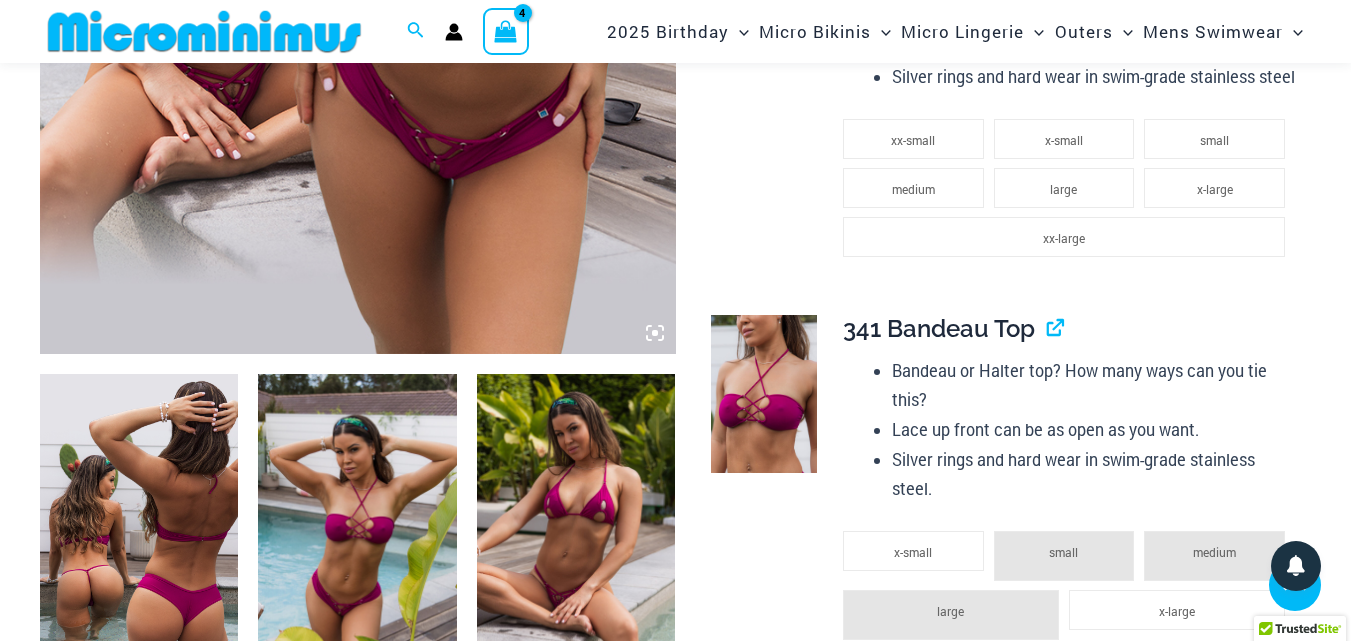 scroll, scrollTop: 1342, scrollLeft: 0, axis: vertical 